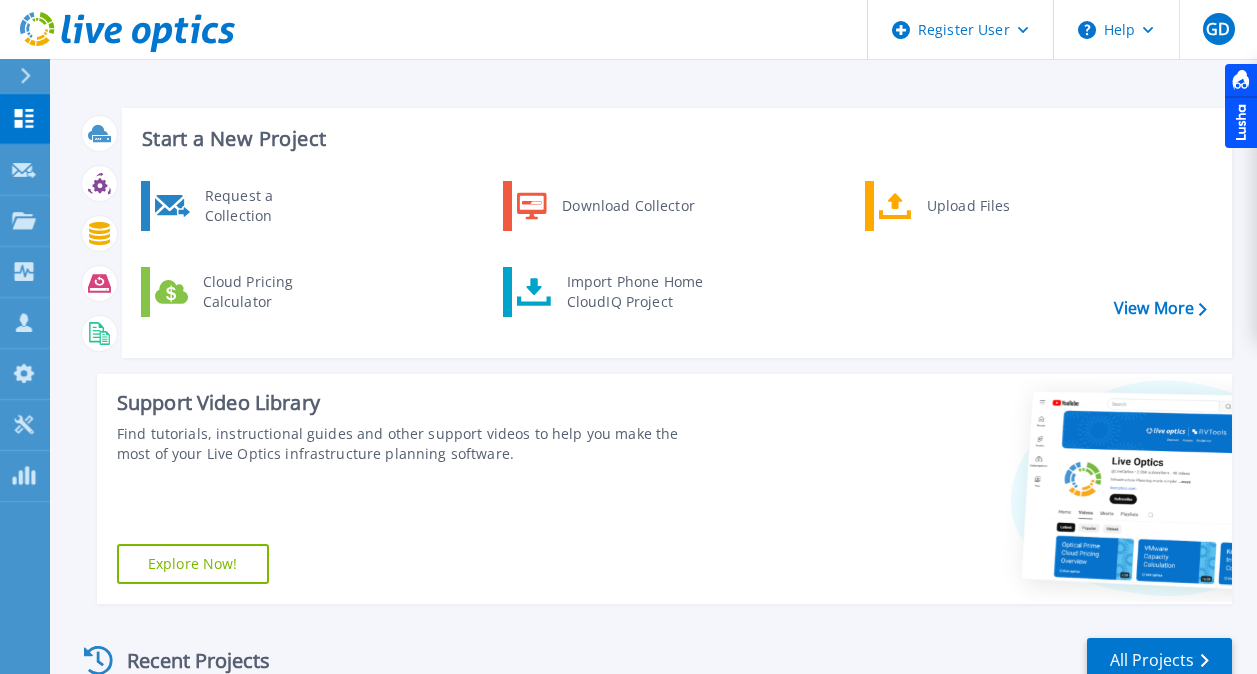 scroll, scrollTop: 0, scrollLeft: 0, axis: both 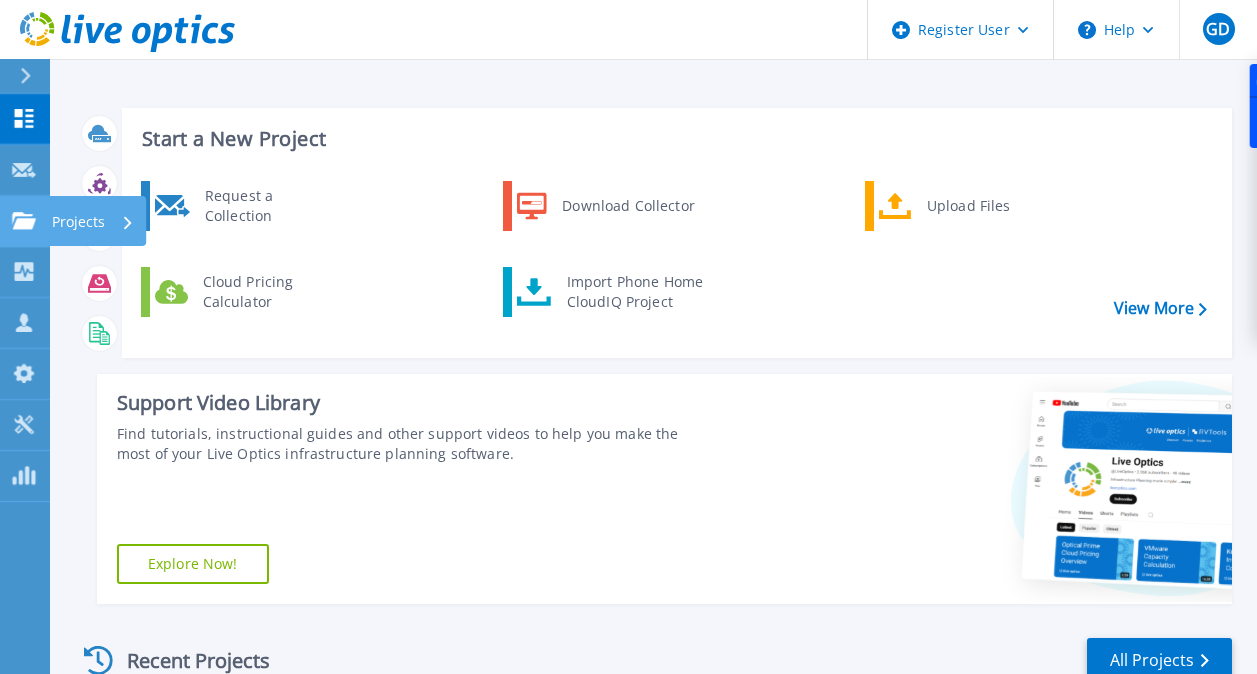 click on "Projects Projects" at bounding box center (25, 221) 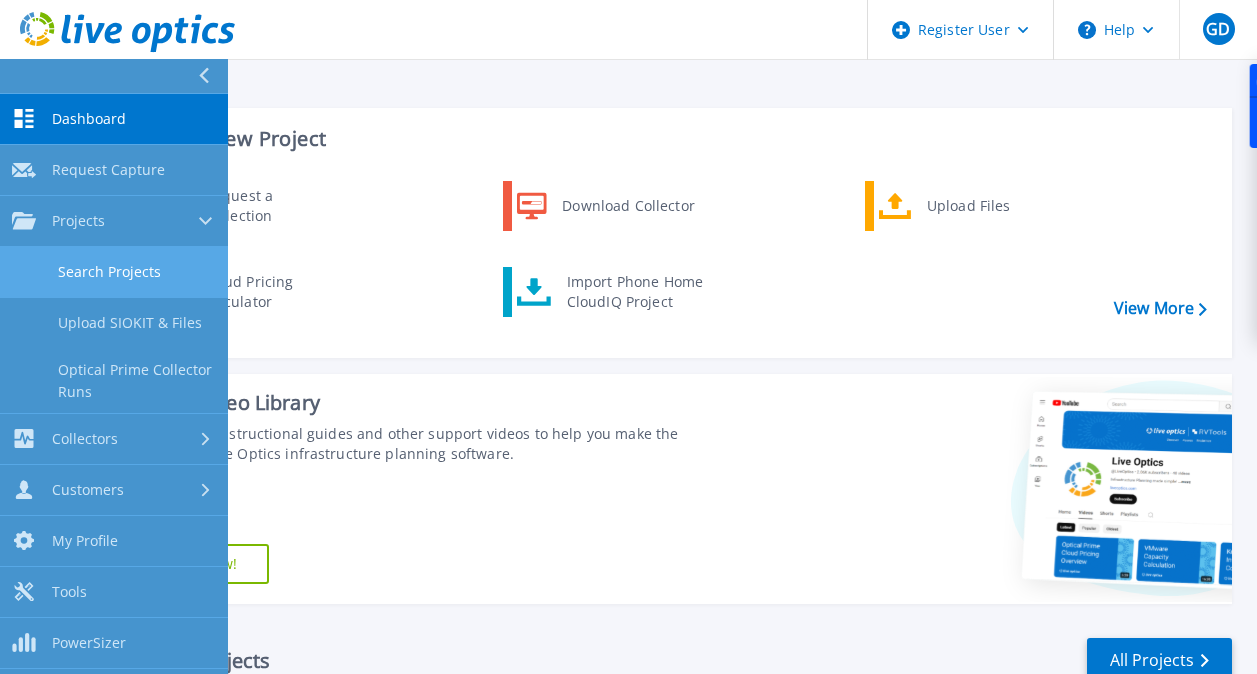 click on "Search Projects" at bounding box center [114, 272] 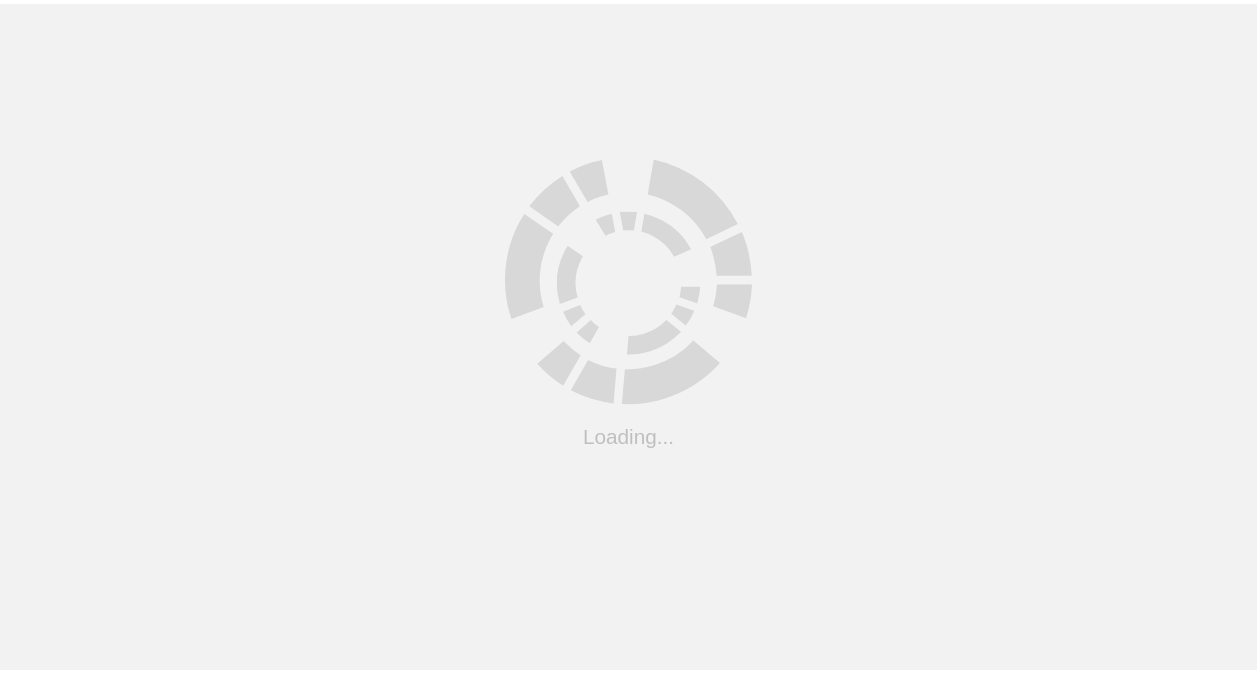 scroll, scrollTop: 0, scrollLeft: 0, axis: both 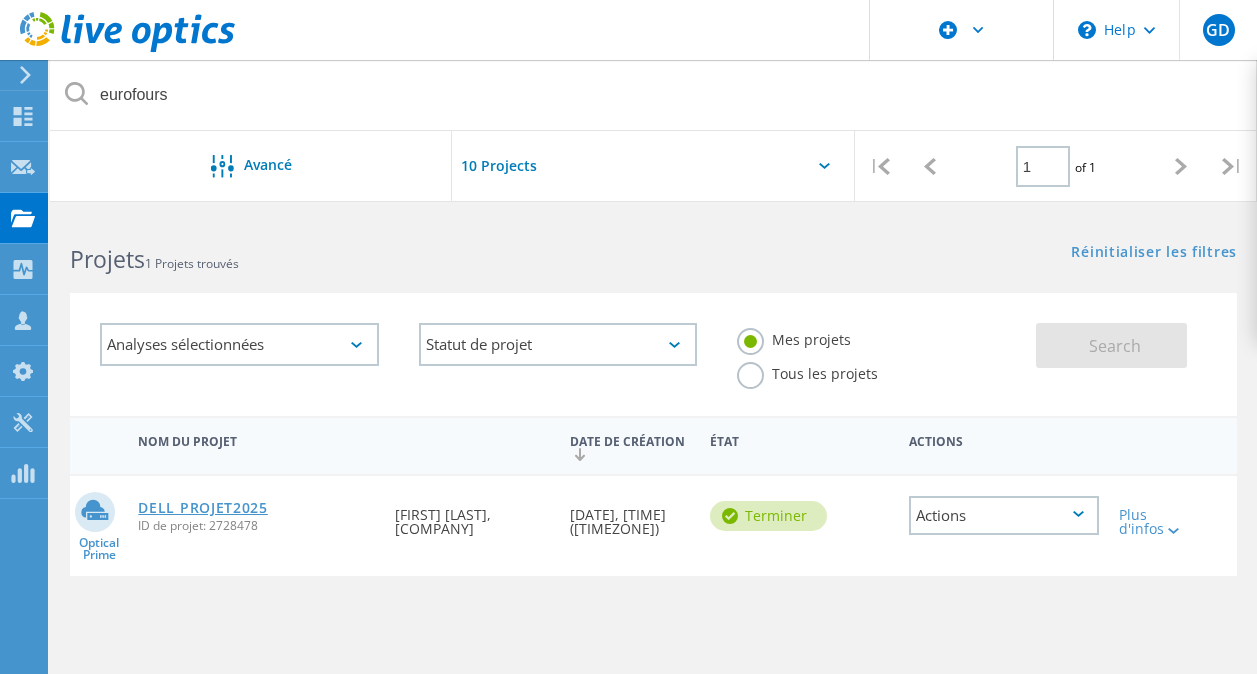click on "DELL PROJET2025" at bounding box center [203, 508] 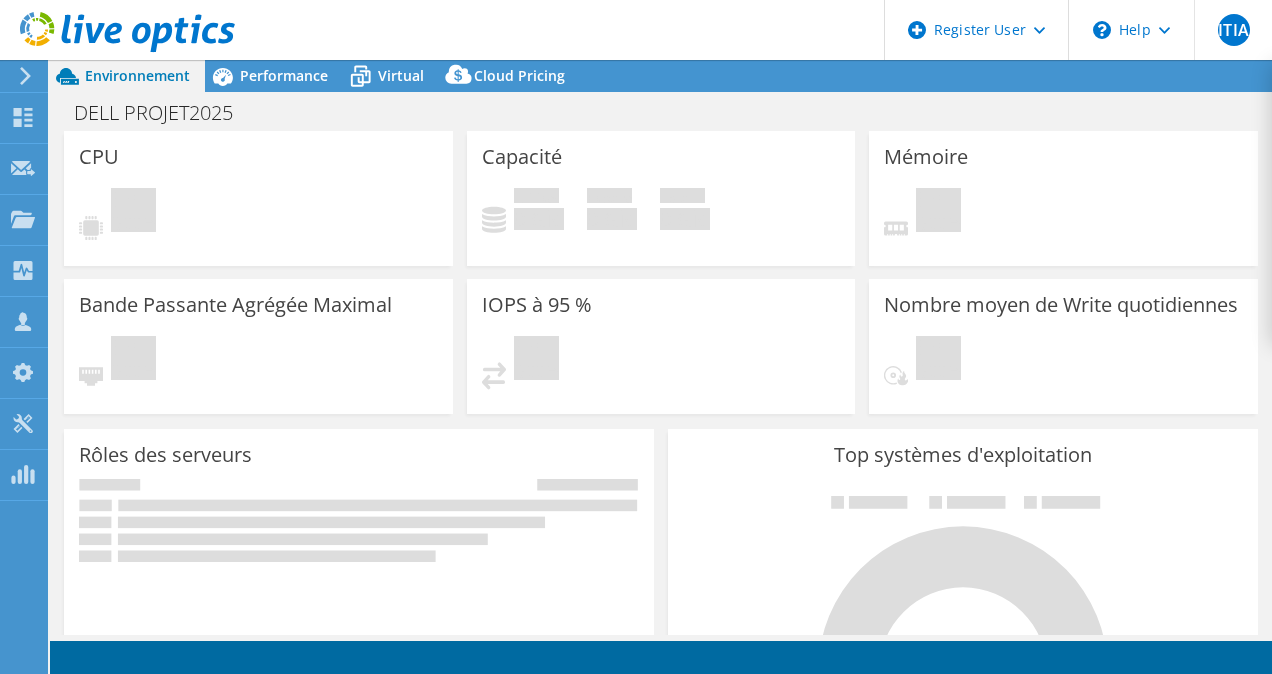 scroll, scrollTop: 0, scrollLeft: 0, axis: both 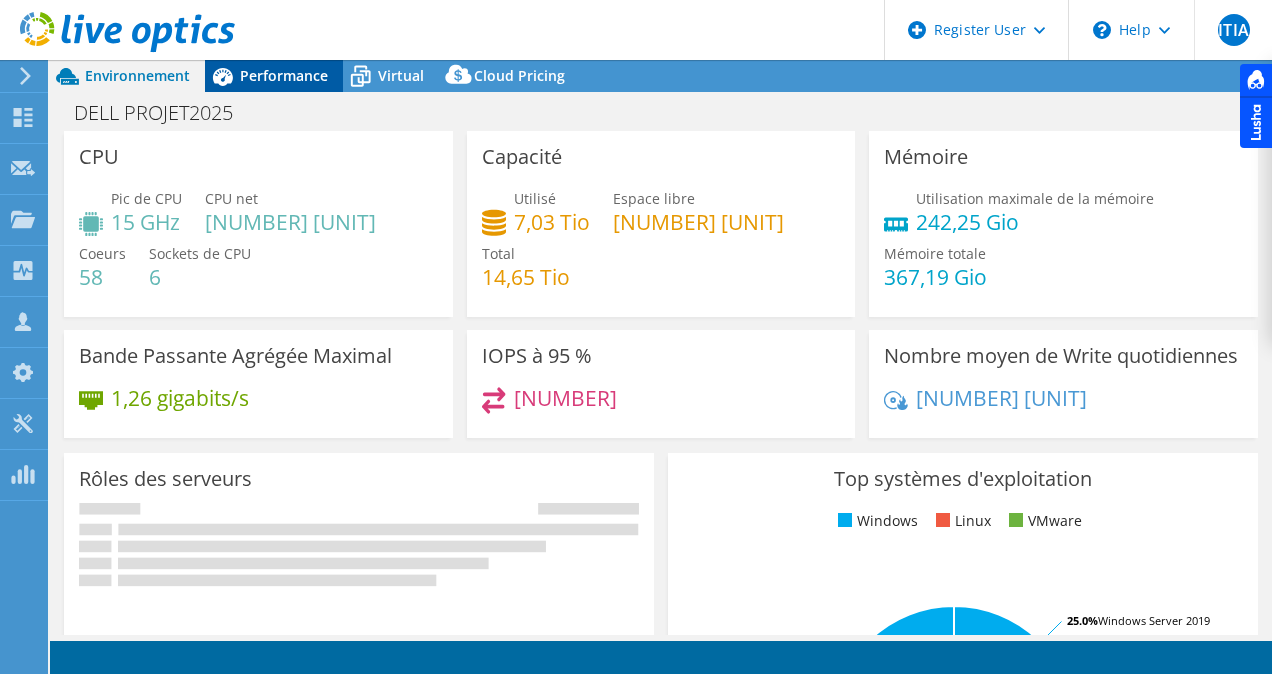 click on "Performance" at bounding box center (284, 75) 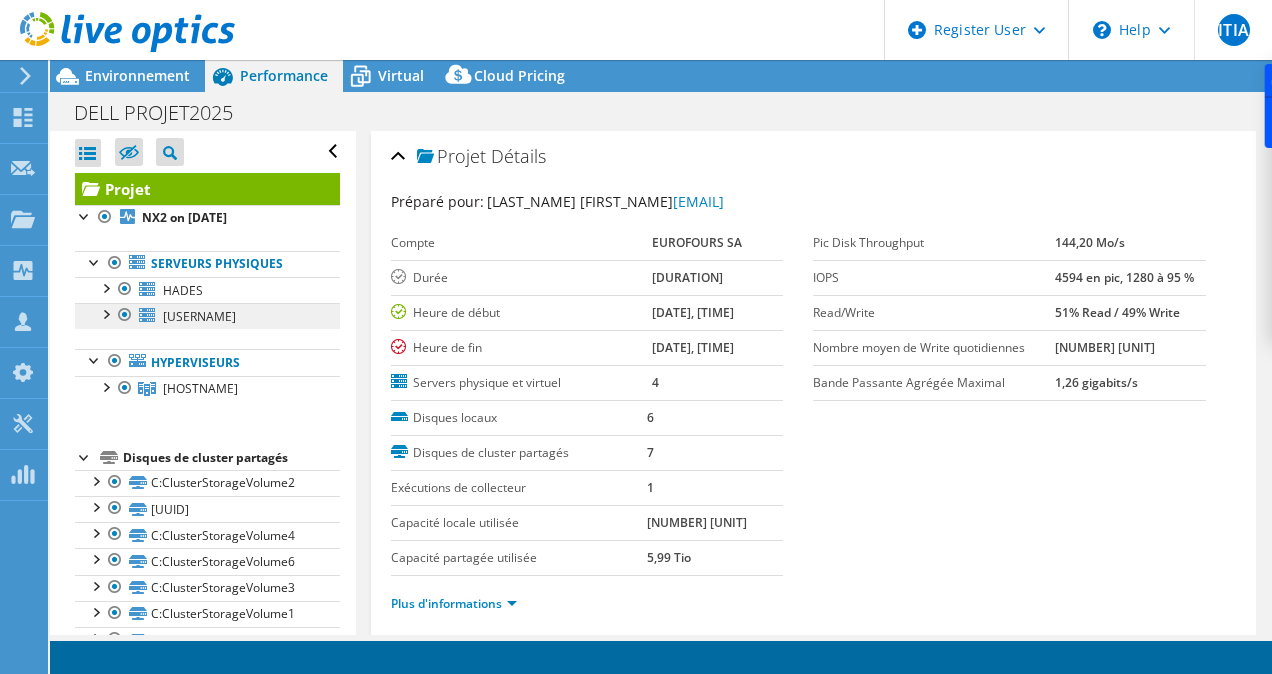 scroll, scrollTop: 60, scrollLeft: 0, axis: vertical 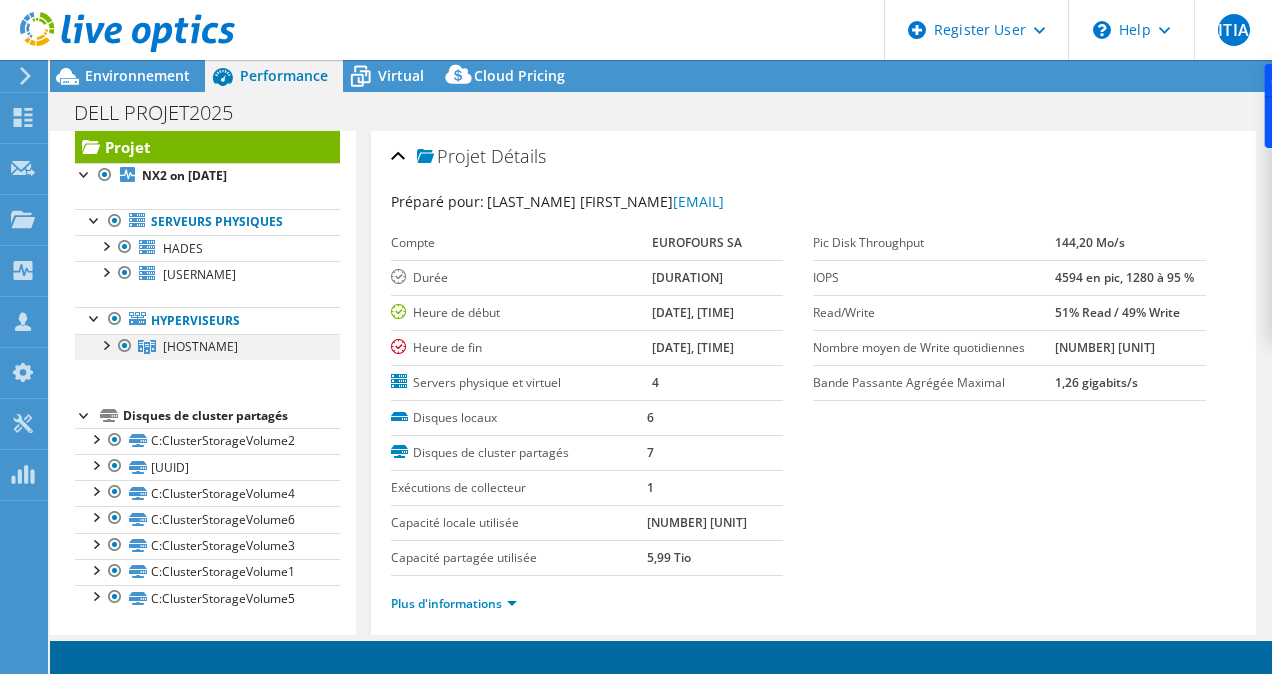 click at bounding box center (105, 344) 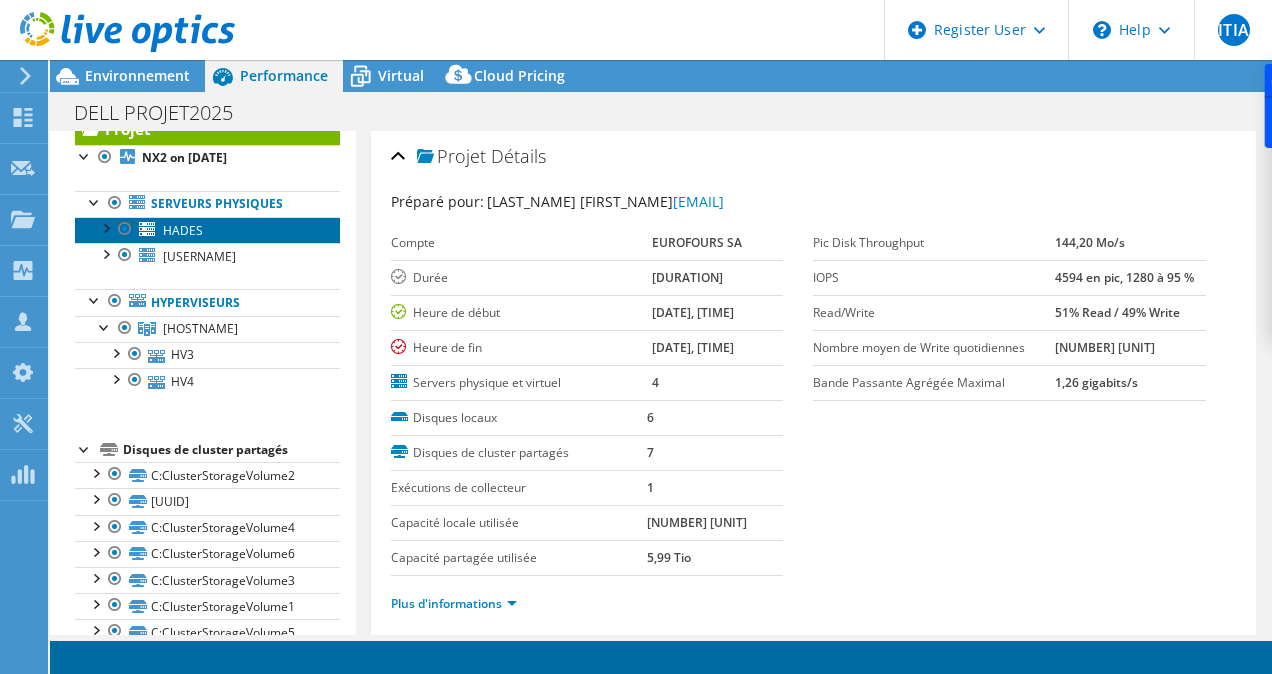 click on "HADES" at bounding box center (207, 230) 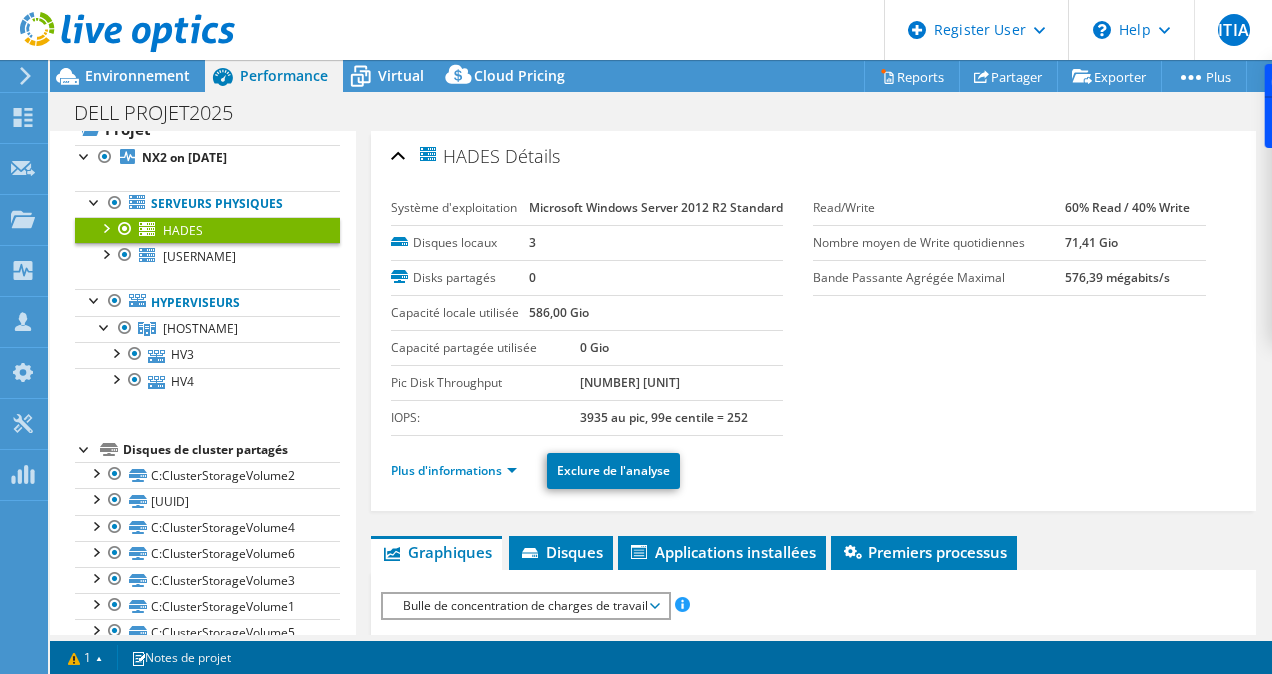 scroll, scrollTop: 61, scrollLeft: 0, axis: vertical 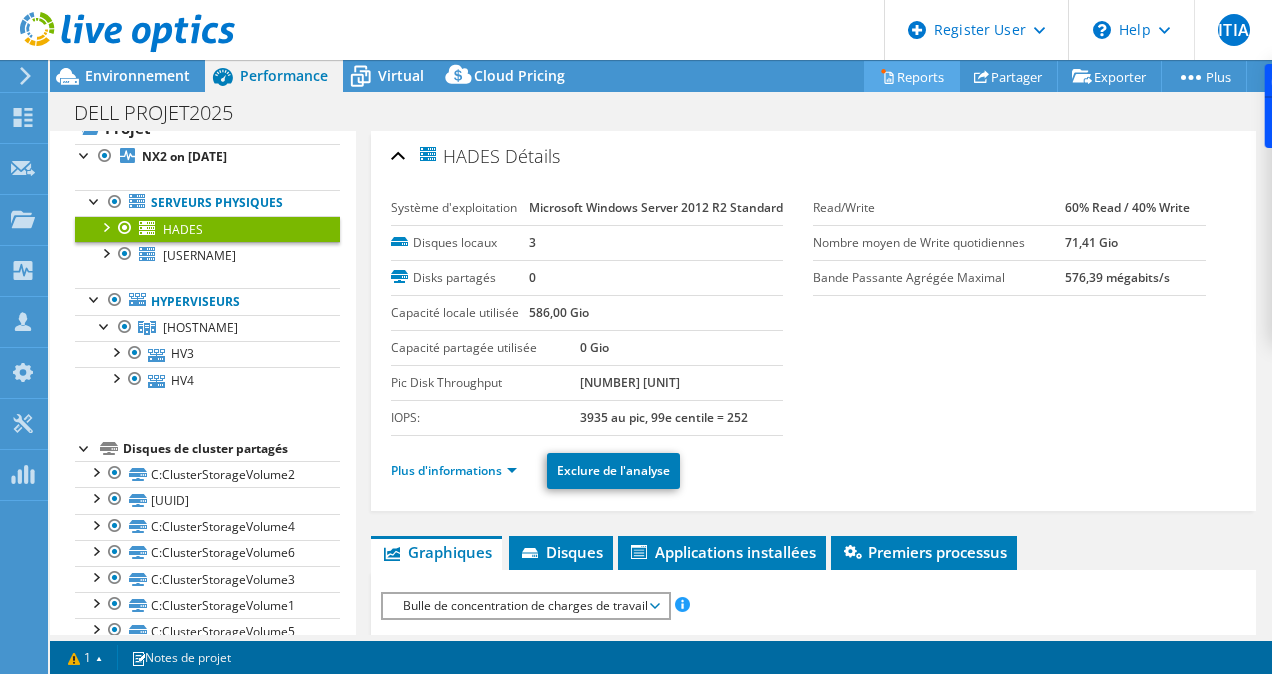click on "Reports" at bounding box center [912, 76] 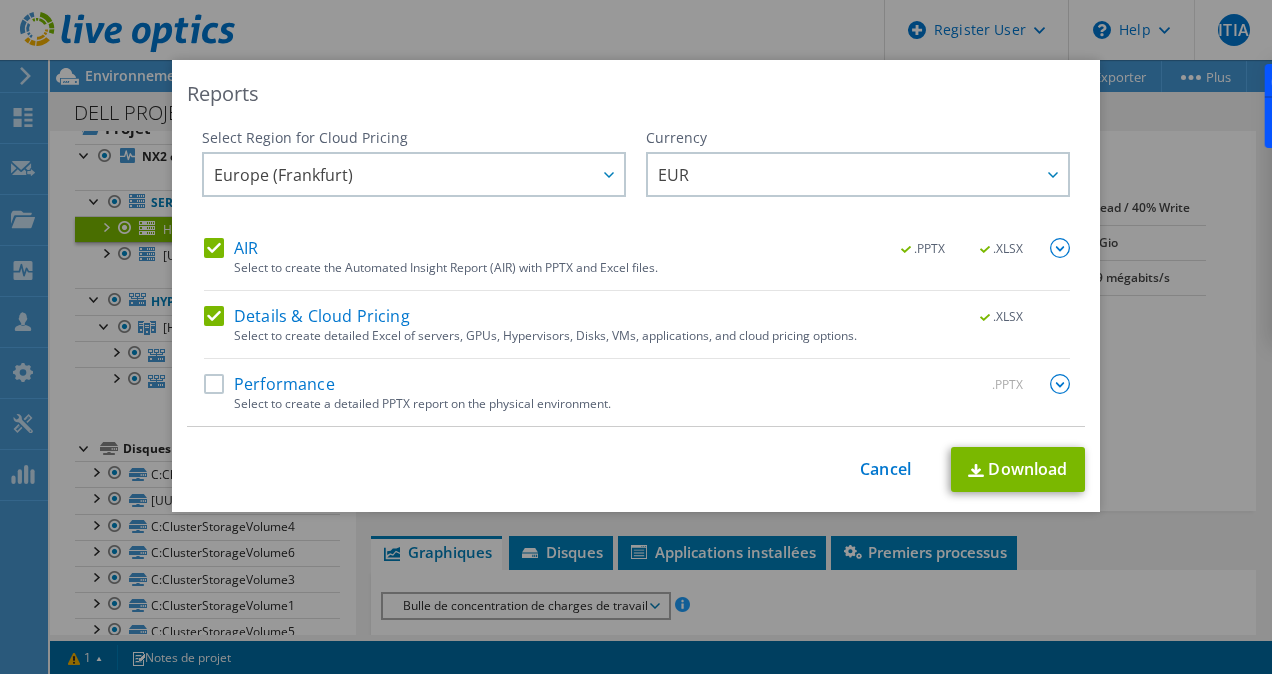 click on "Details & Cloud Pricing" at bounding box center [307, 316] 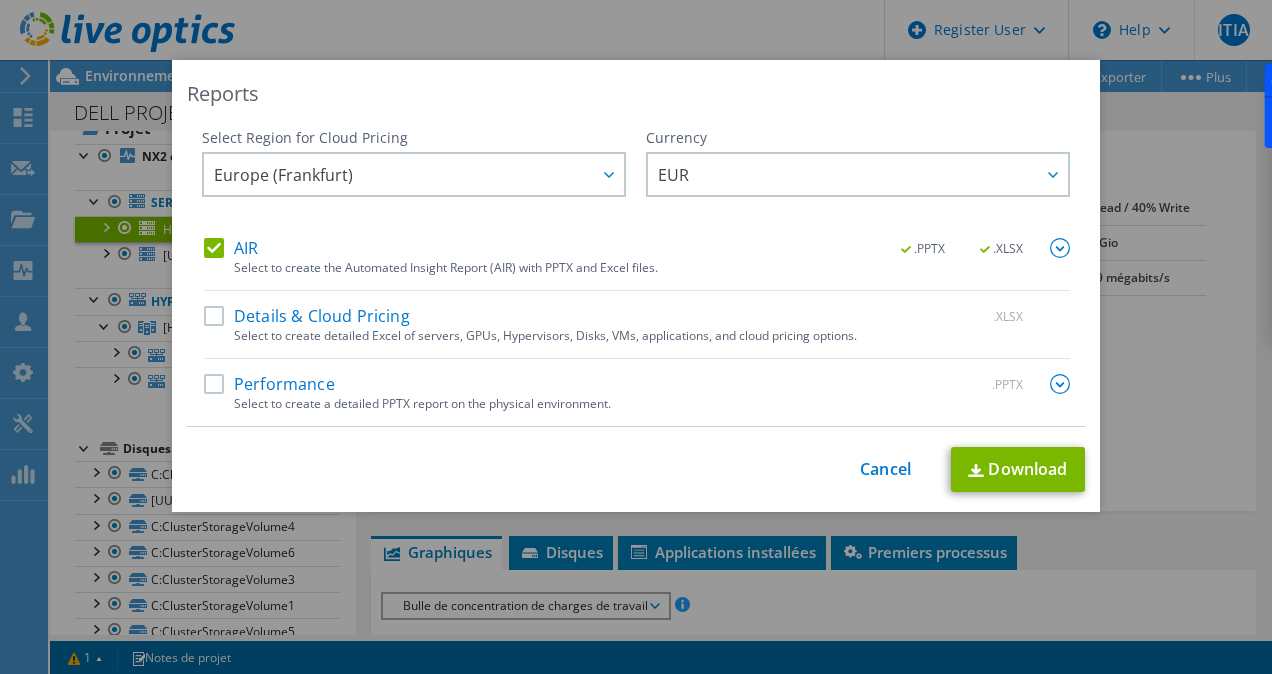 click on ".XLSX" at bounding box center [1002, 249] 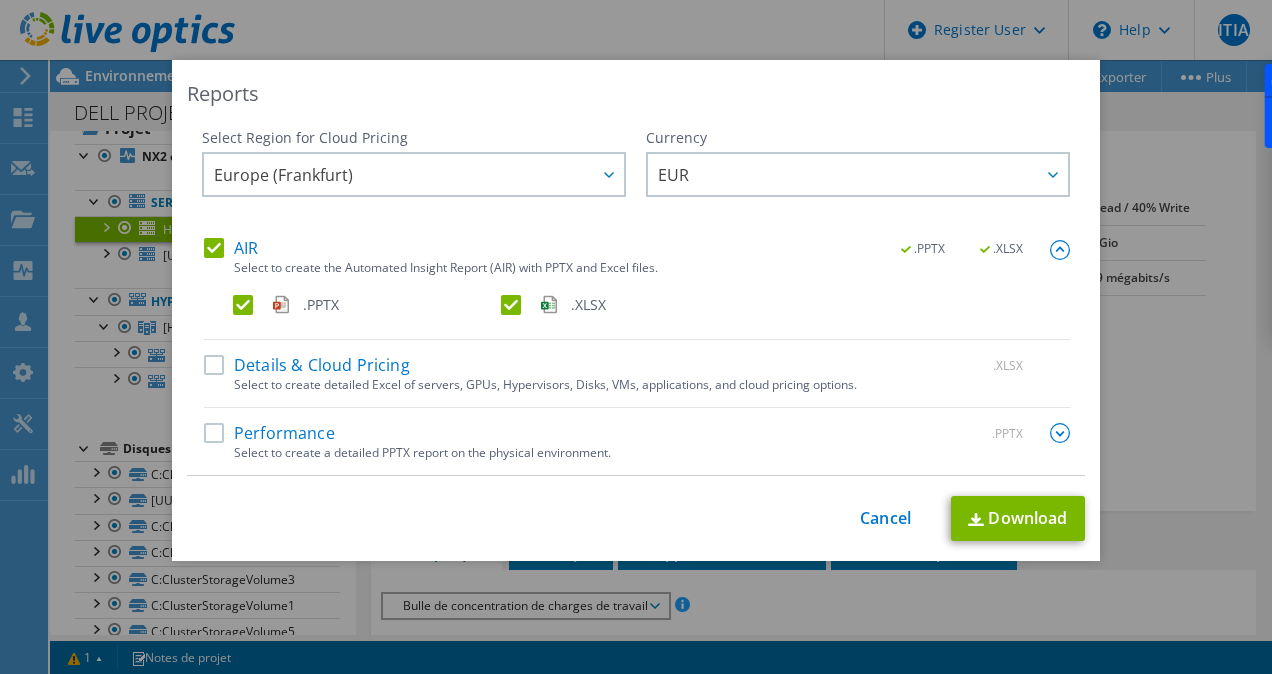 click on ".XLSX" at bounding box center [633, 305] 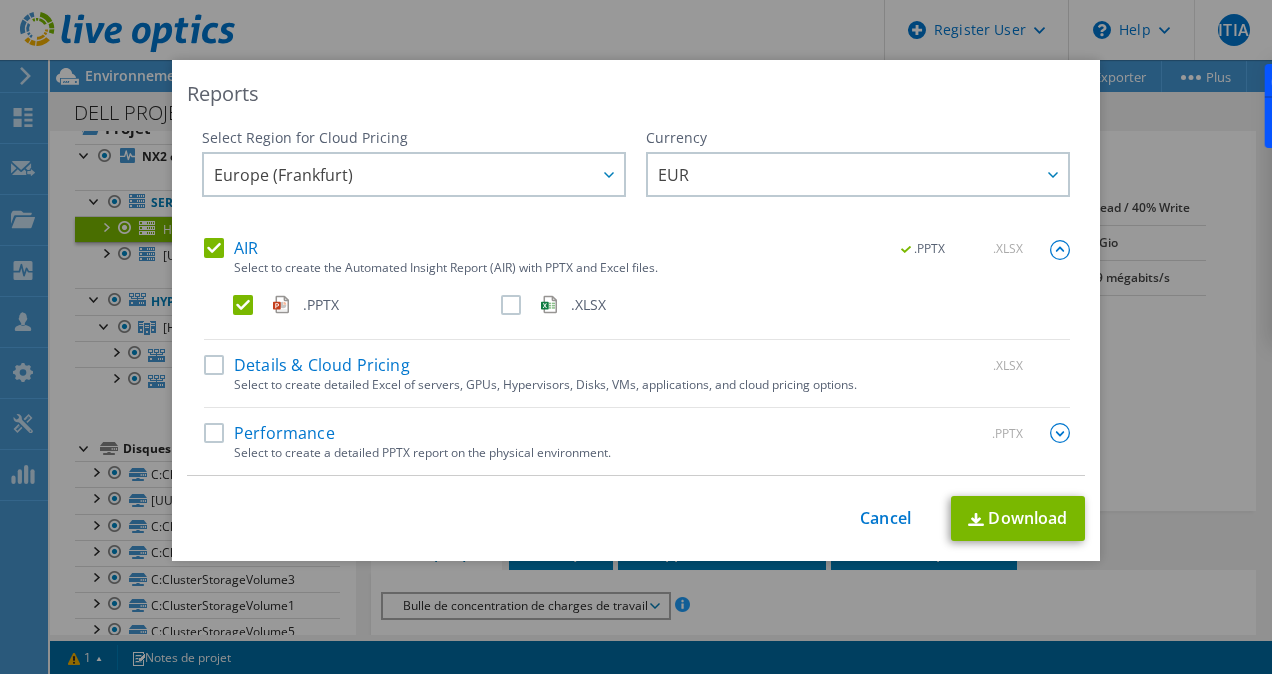 click on ".XLSX" at bounding box center (633, 305) 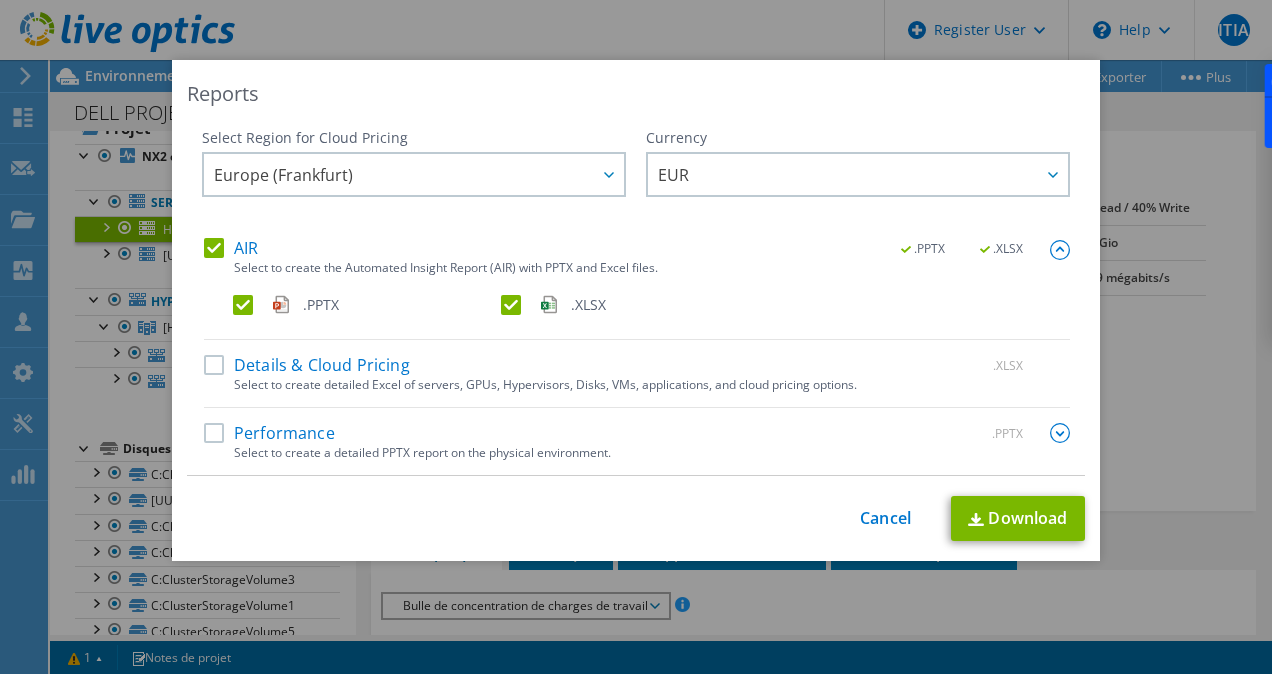 click on ".PPTX" at bounding box center [365, 305] 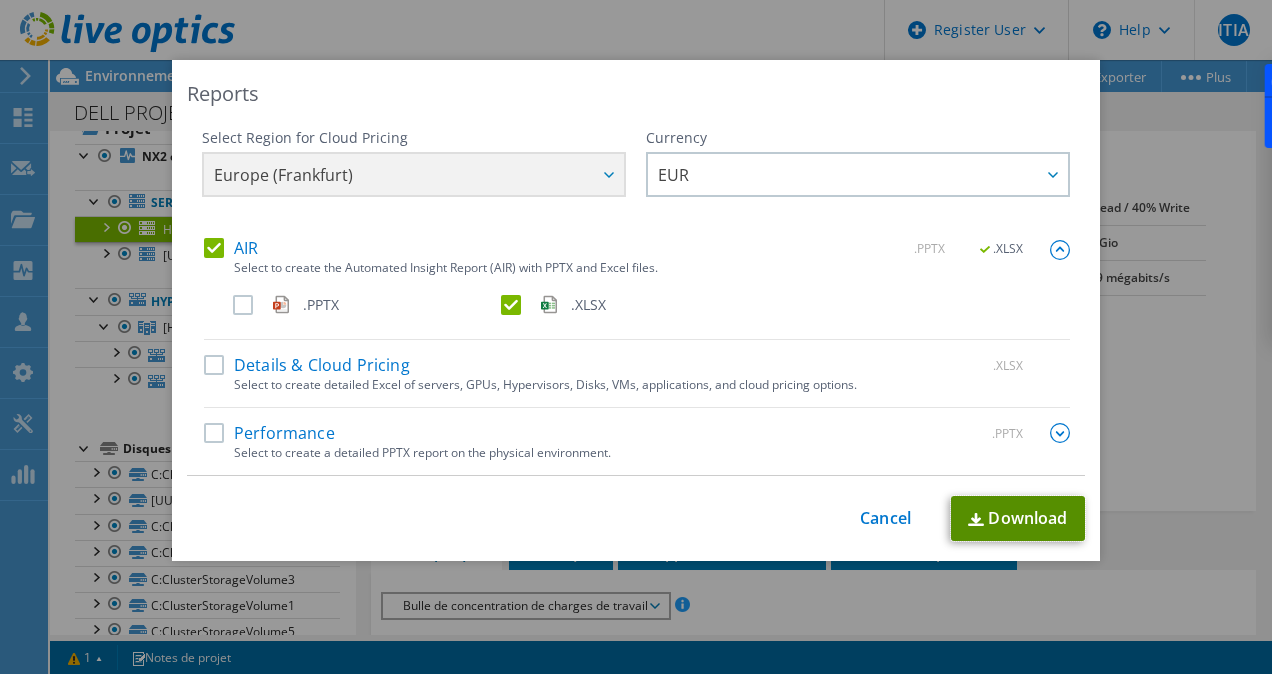 click on "Download" at bounding box center (1018, 518) 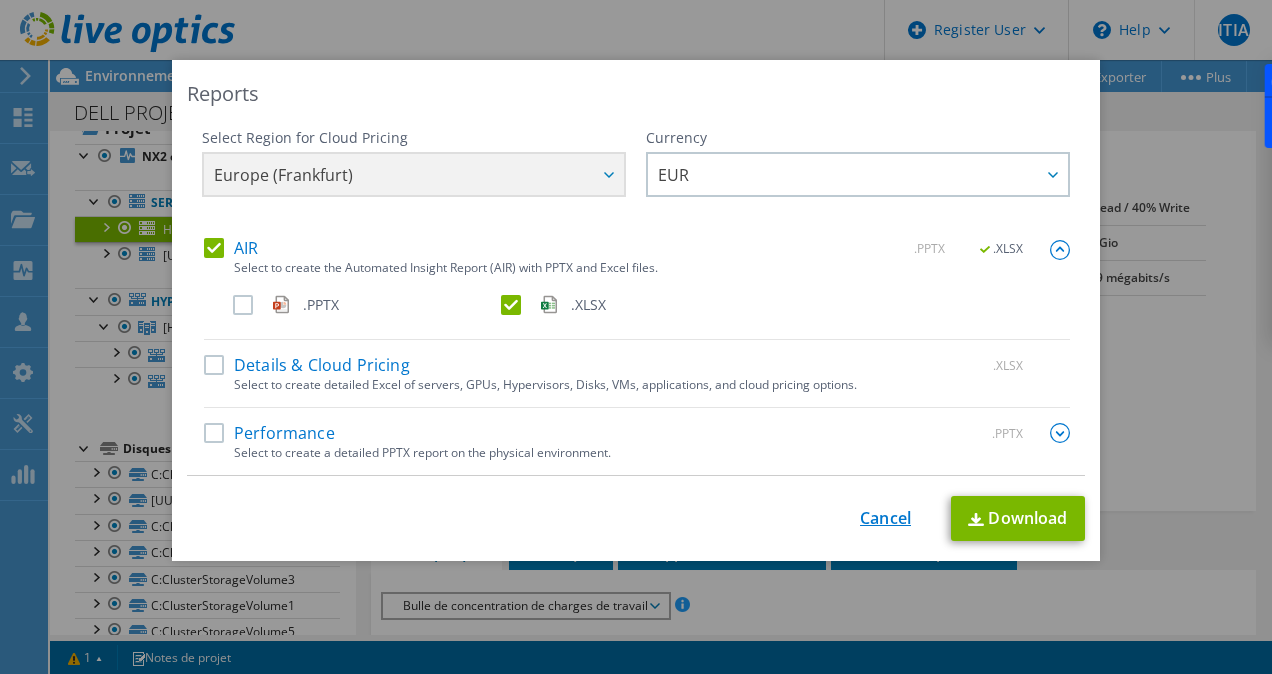 click on "Cancel" at bounding box center [885, 518] 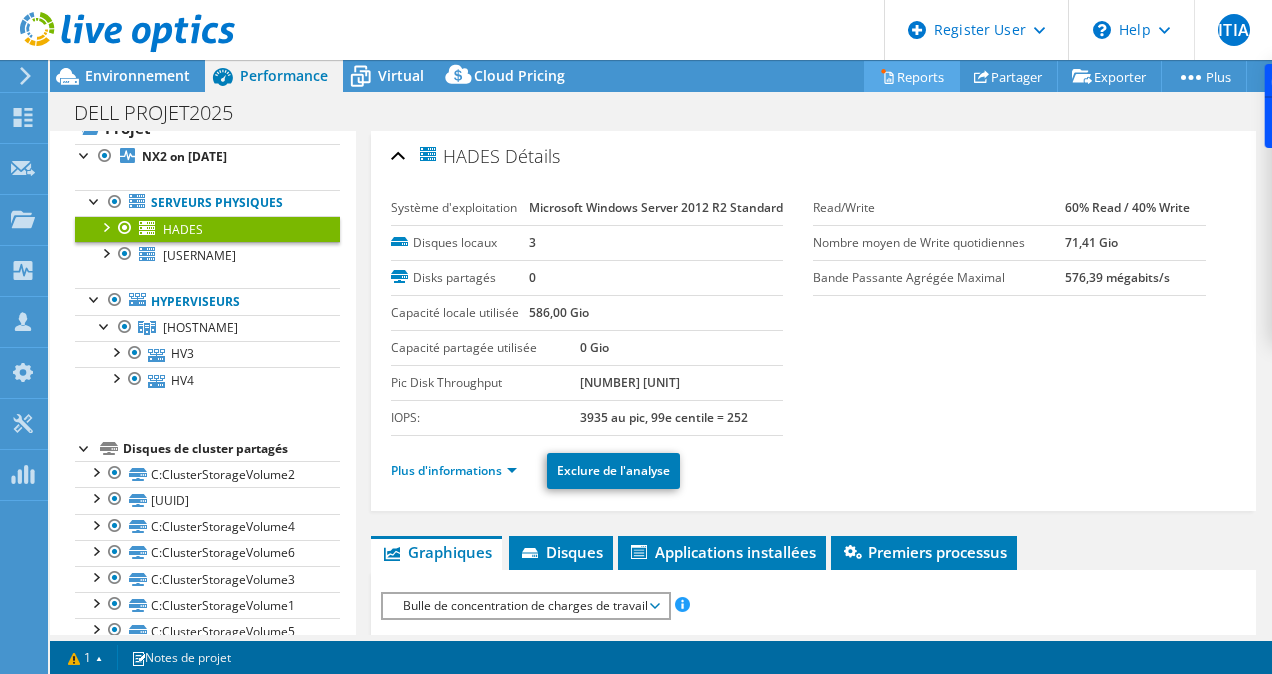 click on "Reports" at bounding box center (912, 76) 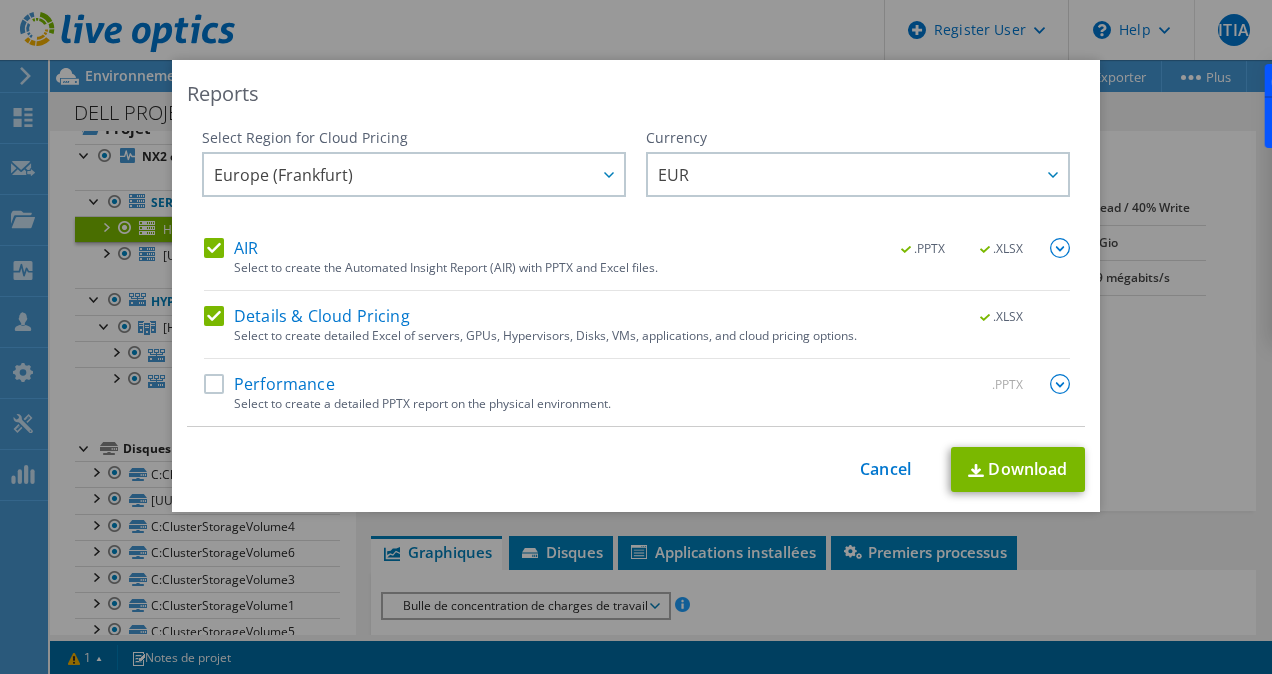 click on "Details & Cloud Pricing" at bounding box center (307, 316) 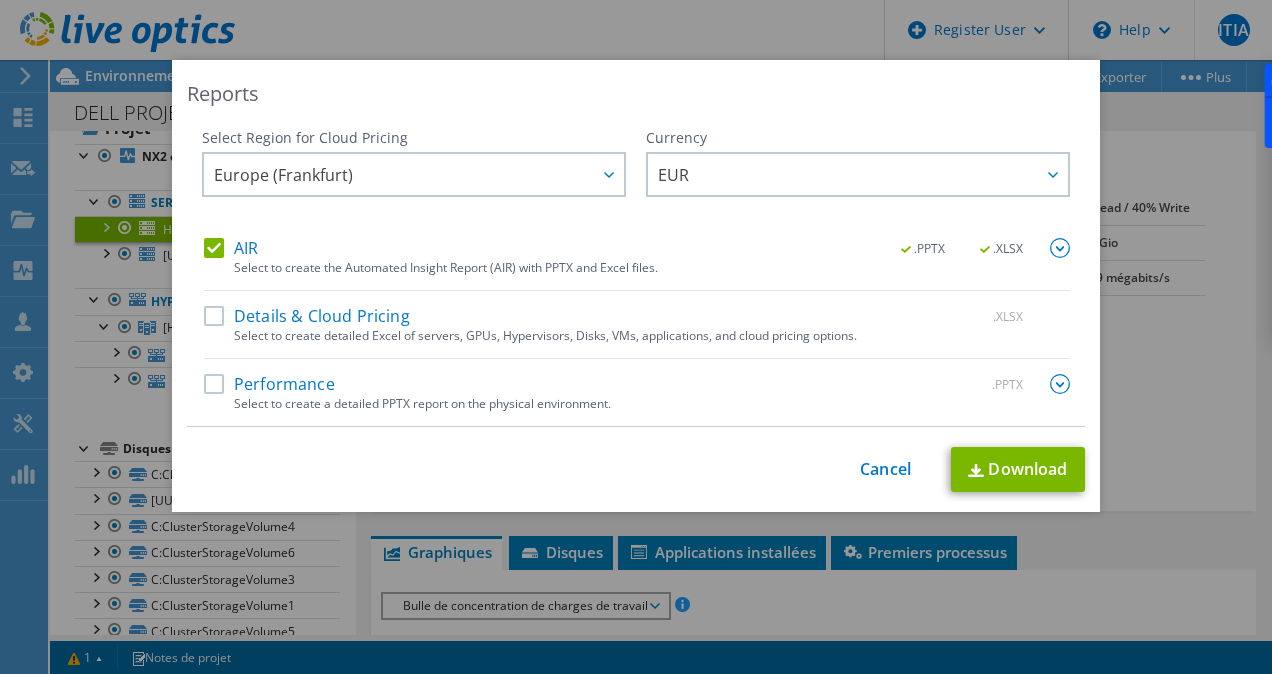 click at bounding box center [1060, 248] 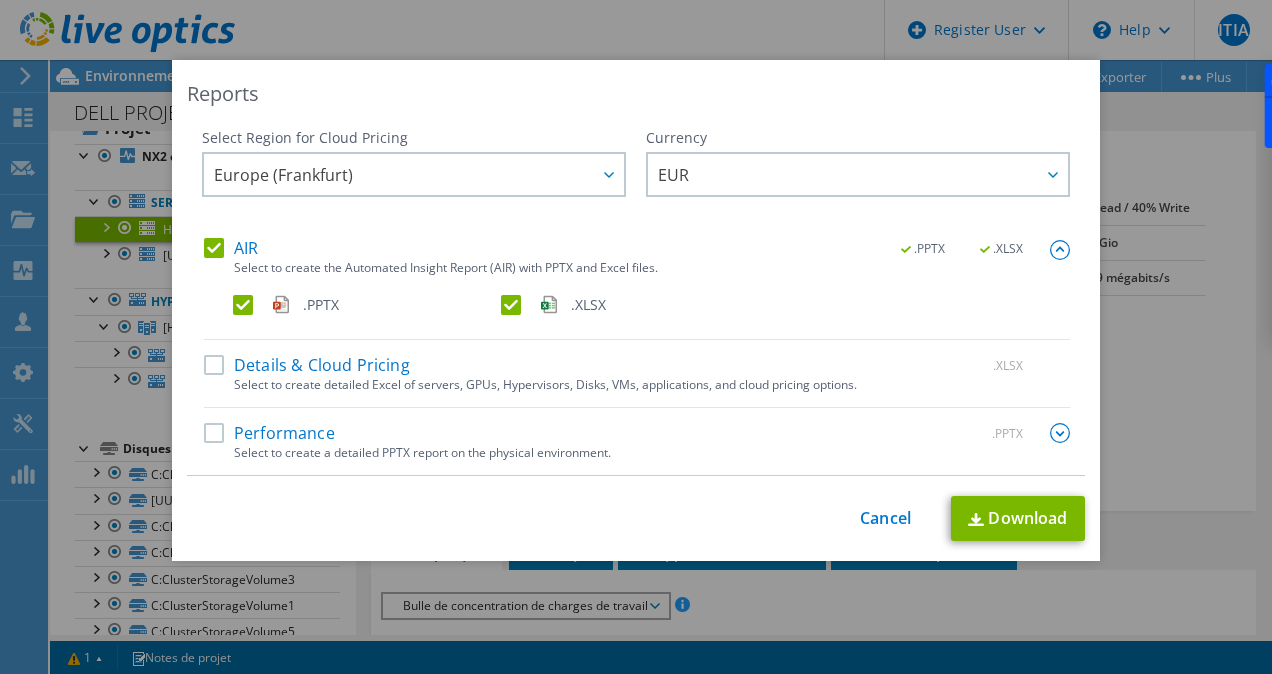 click on ".XLSX" at bounding box center [633, 305] 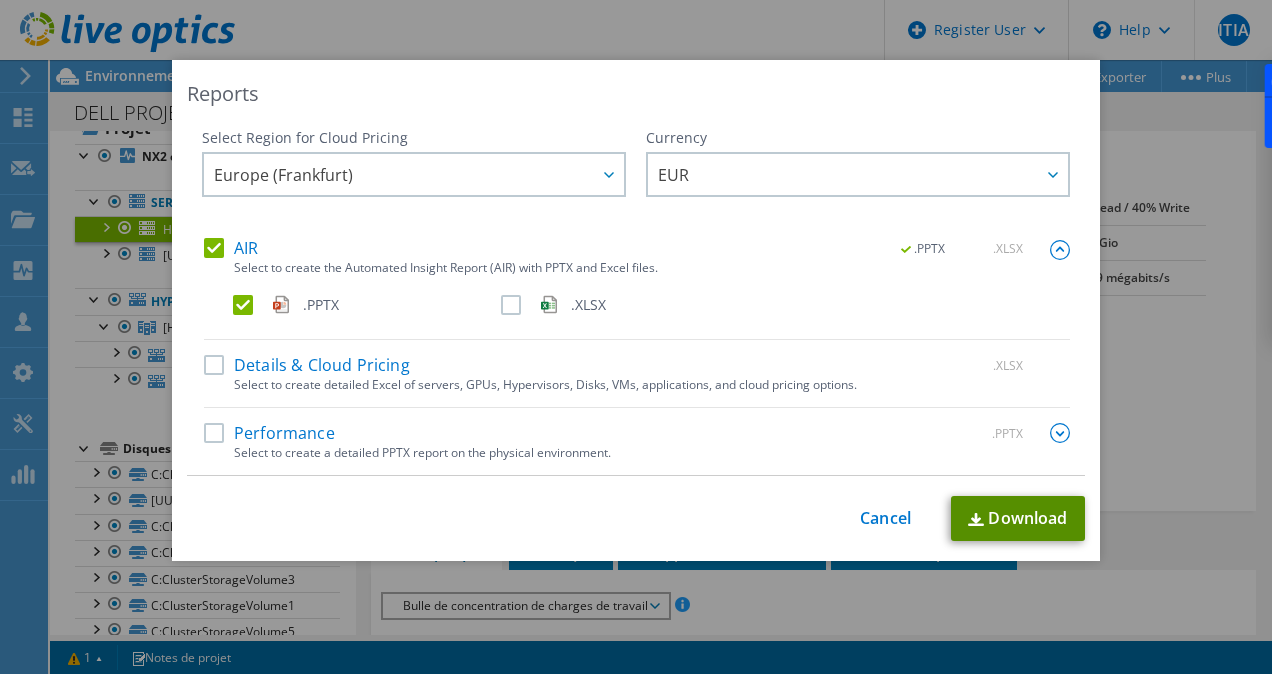 click on "Download" at bounding box center [1018, 518] 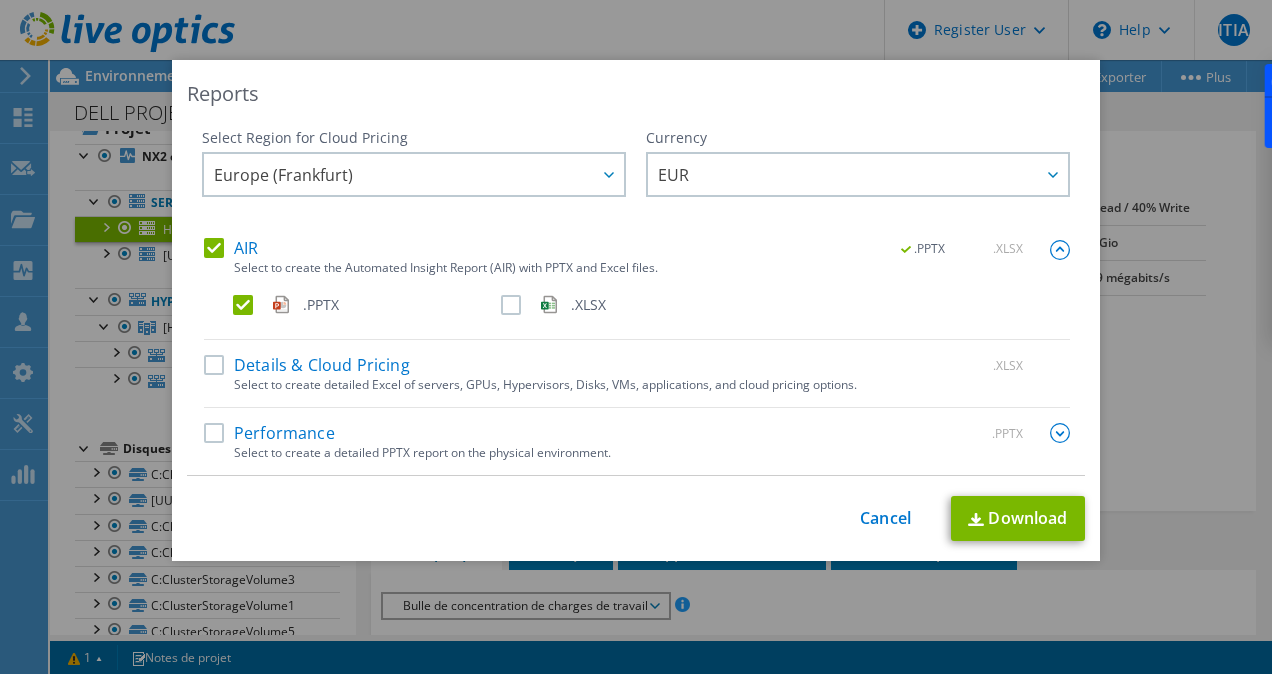 click on "This process may take a while, please wait...
Cancel
Download" at bounding box center [636, 518] 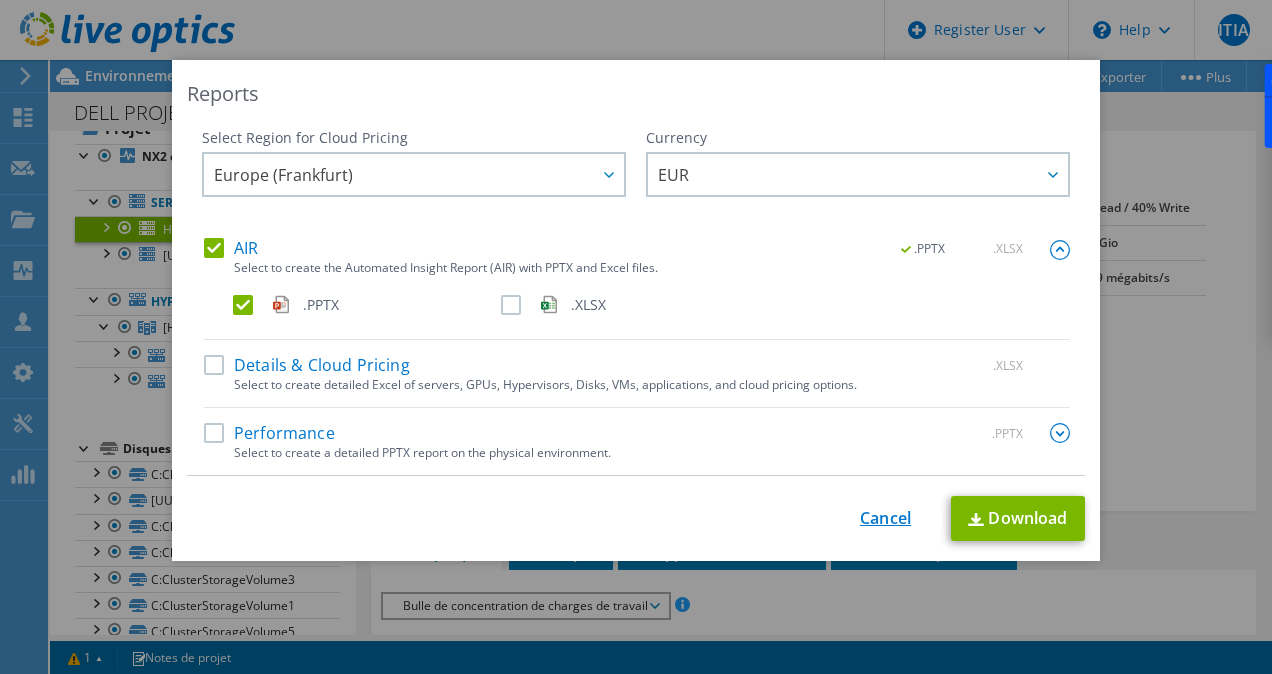click on "Cancel" at bounding box center (885, 518) 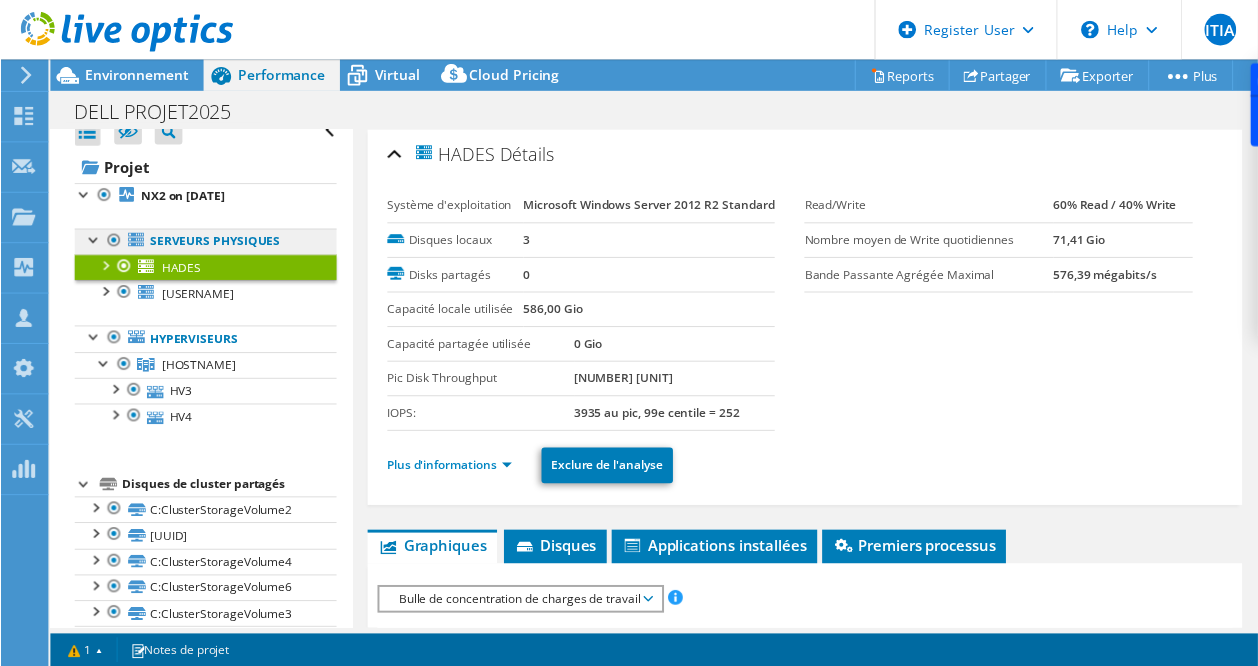 scroll, scrollTop: 0, scrollLeft: 0, axis: both 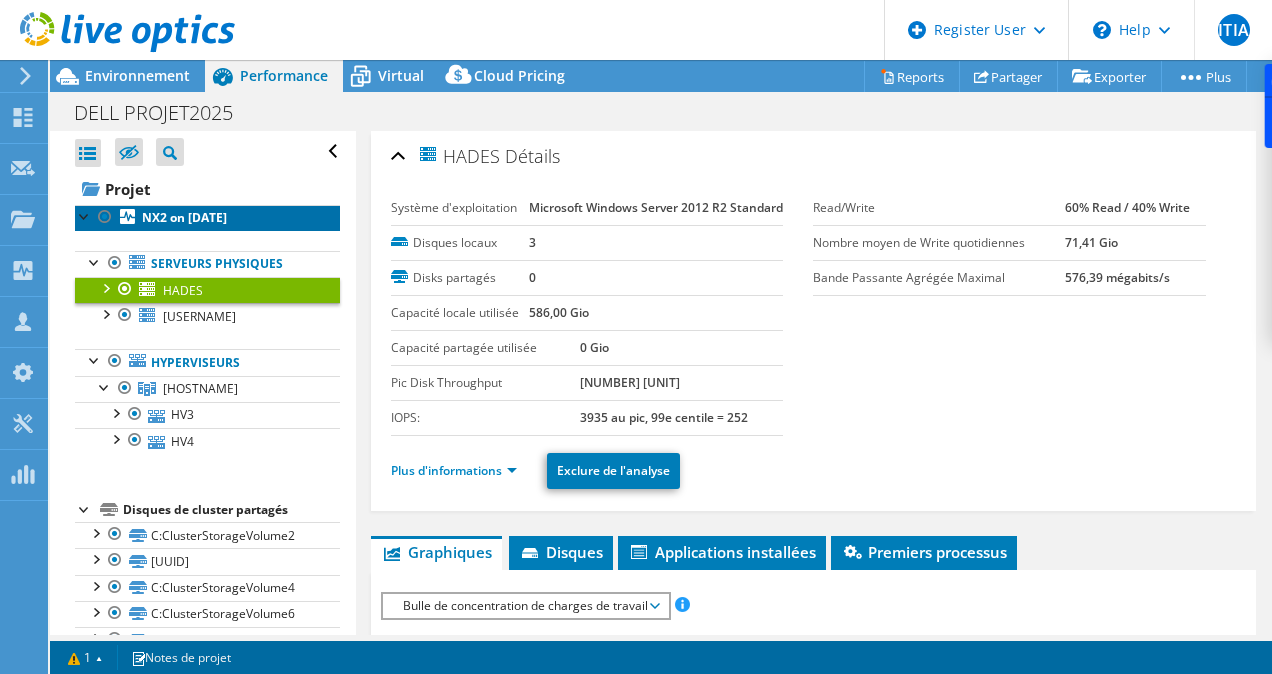 click on "NX2 on [DATE]" at bounding box center (184, 217) 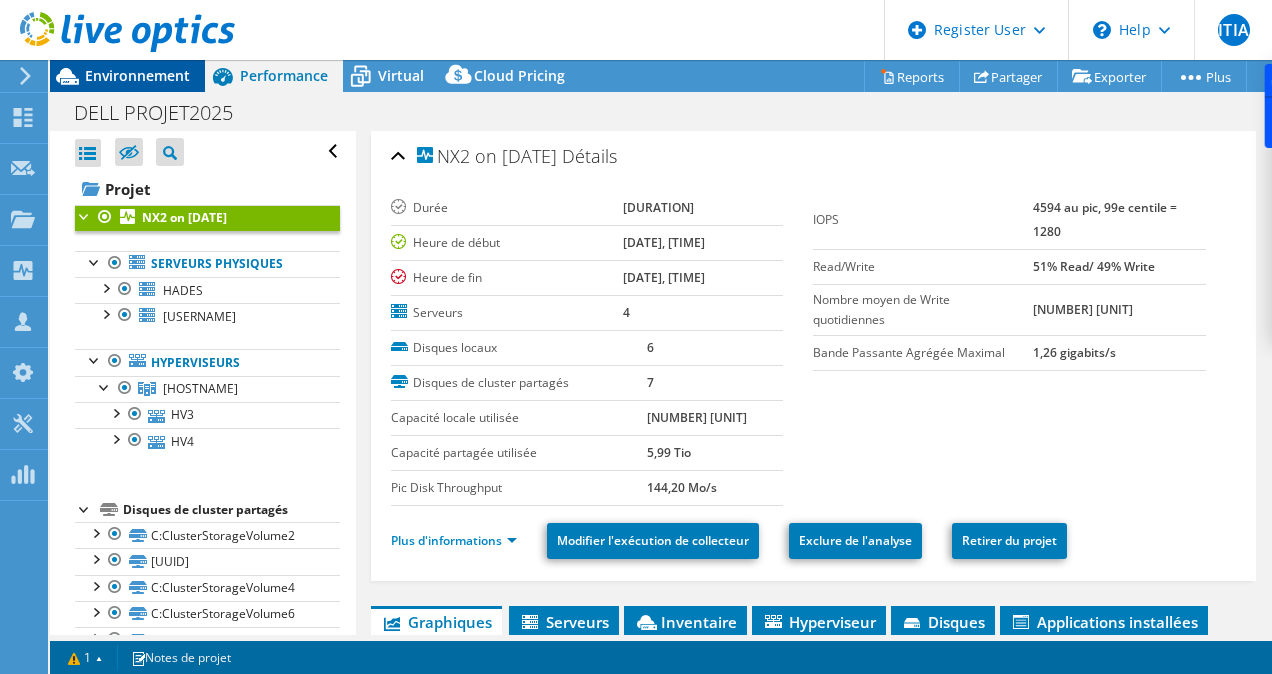 click on "Environnement" at bounding box center (137, 75) 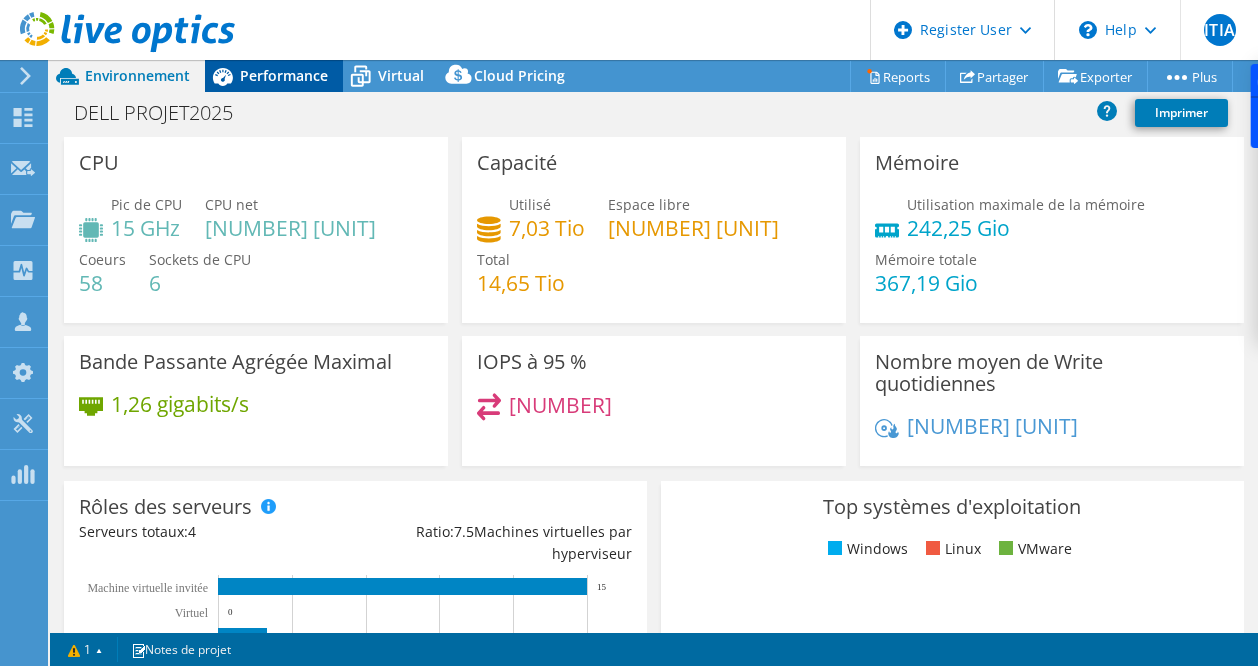 click on "Performance" at bounding box center [284, 75] 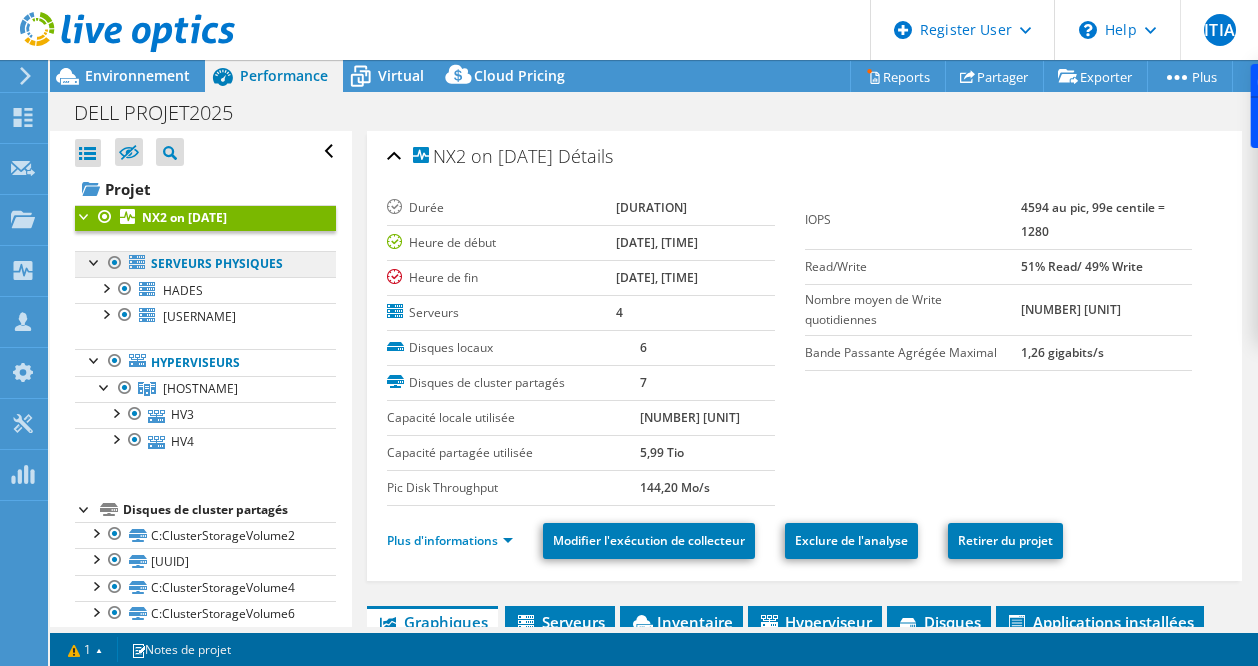 click on "Serveurs physiques" at bounding box center [205, 264] 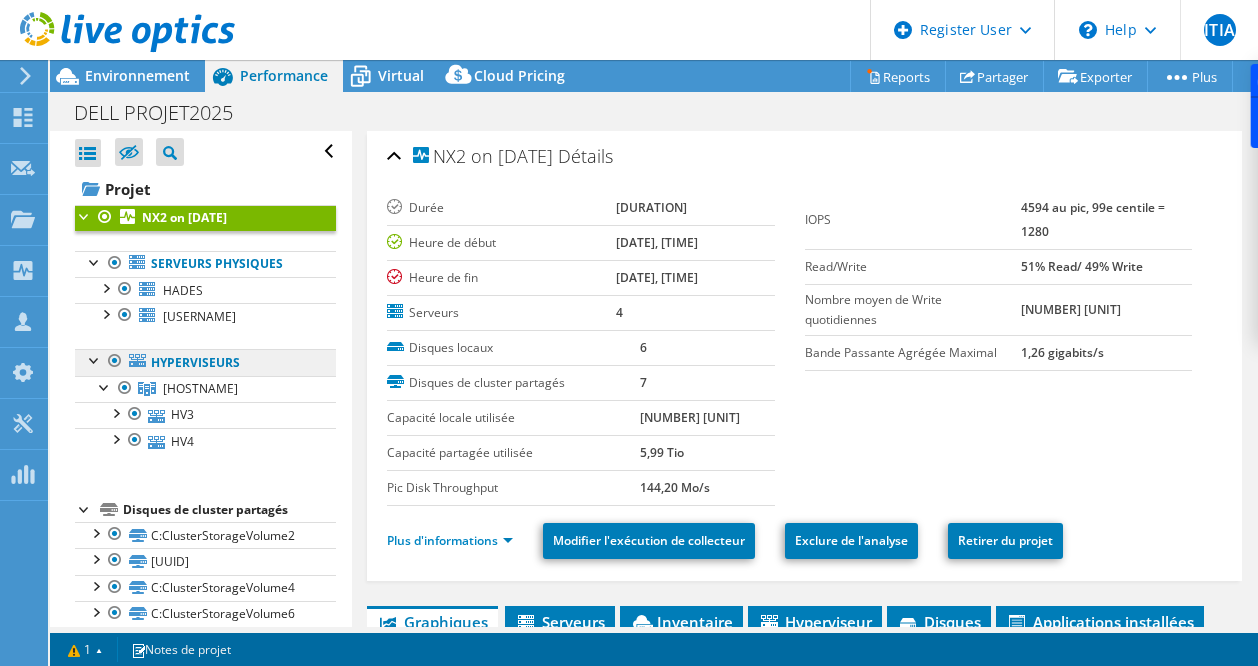 click on "Hyperviseurs" at bounding box center [205, 362] 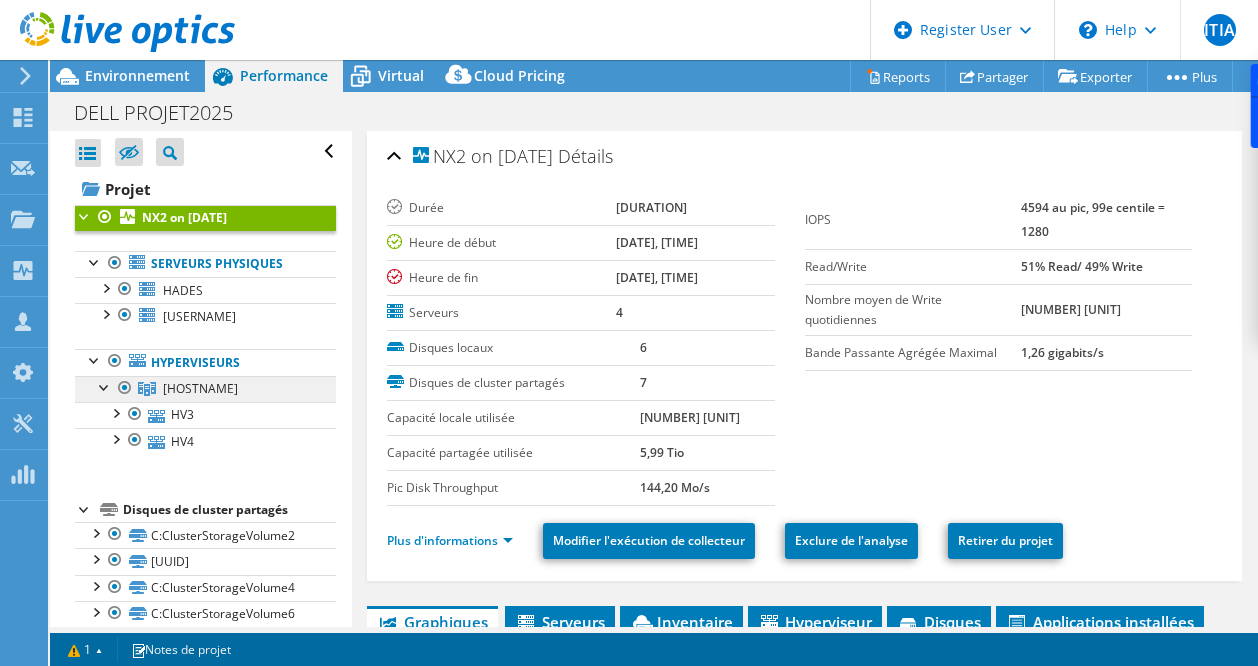 click on "[HOSTNAME]" at bounding box center [200, 388] 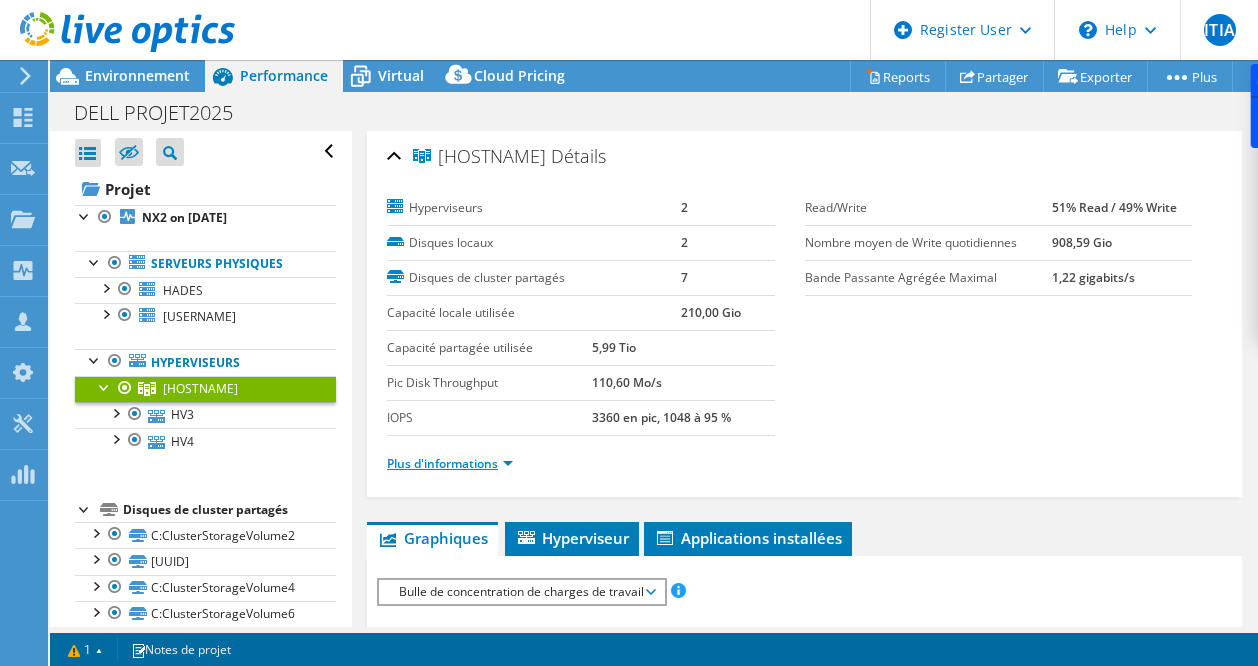 click on "Plus d'informations" at bounding box center (450, 463) 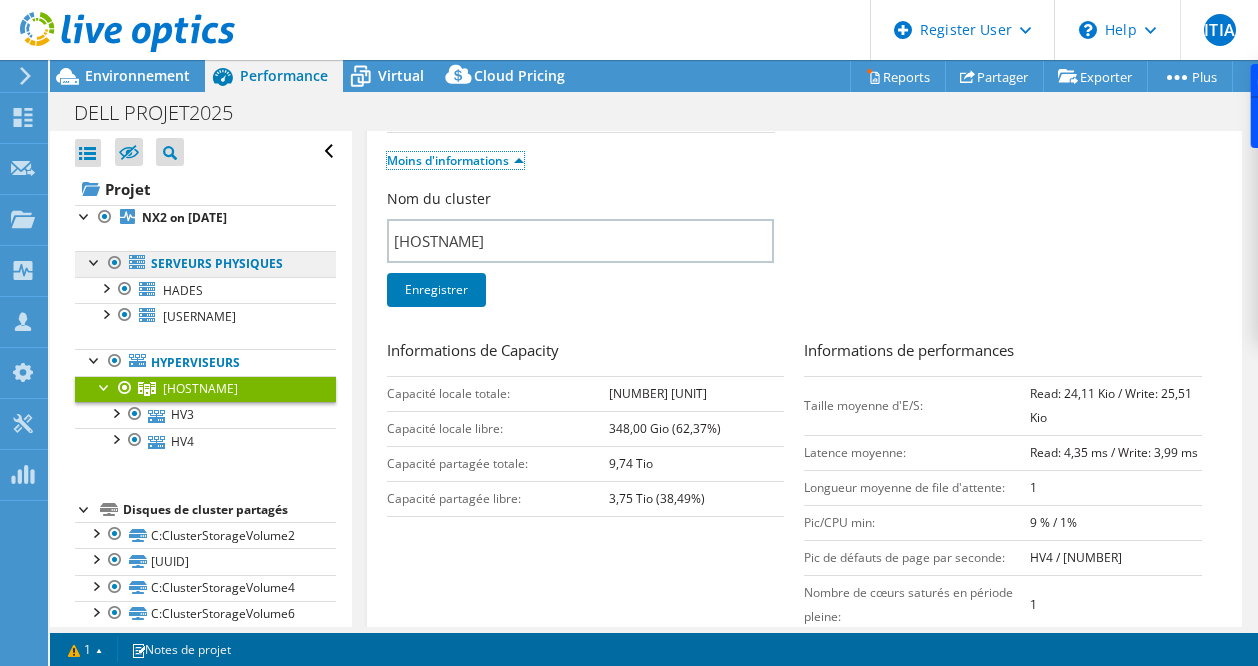 scroll, scrollTop: 100, scrollLeft: 0, axis: vertical 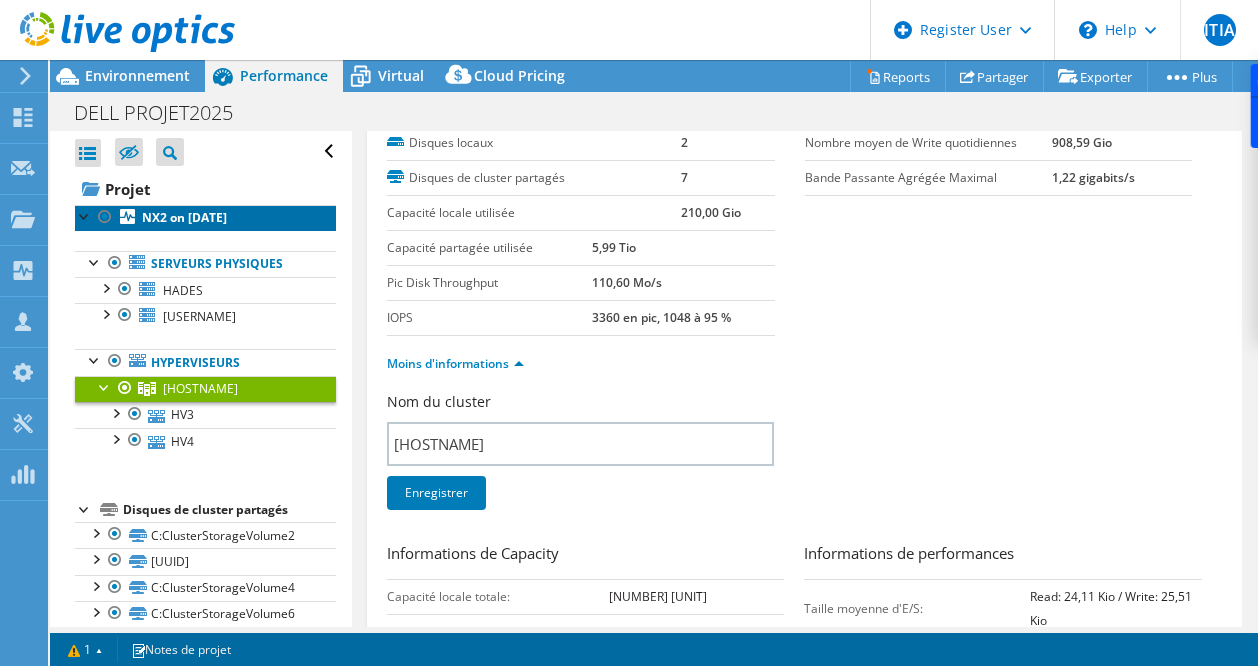 click on "NX2 on [DATE]" at bounding box center (184, 217) 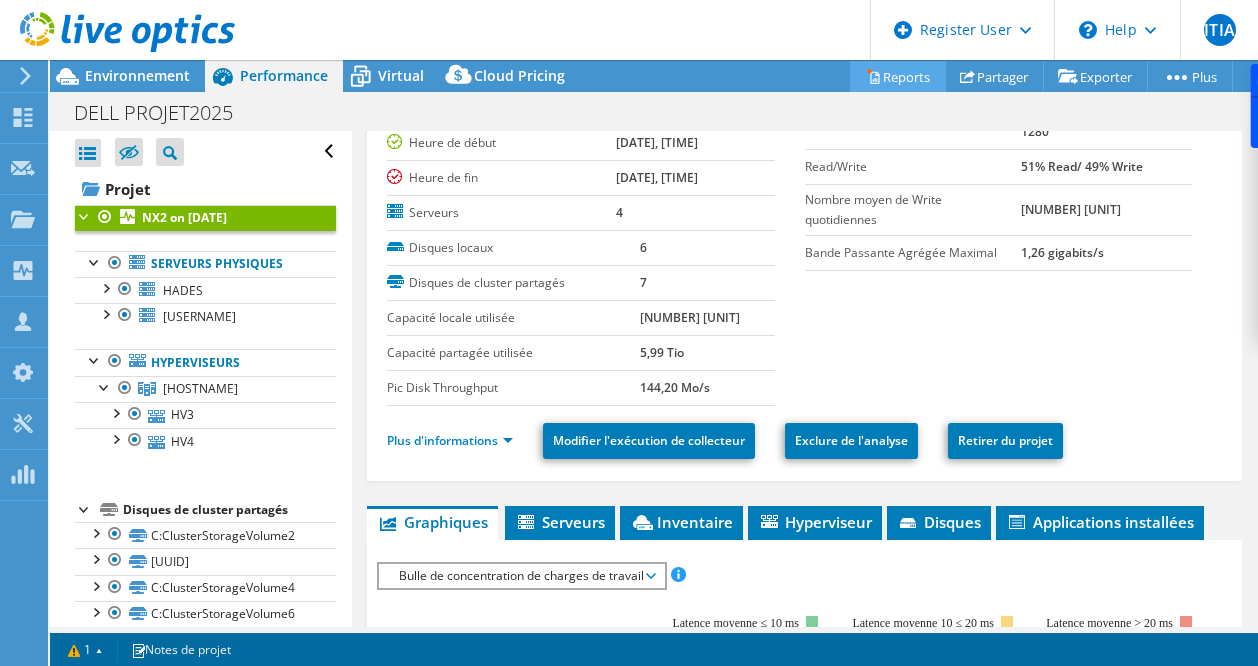 click on "Reports" at bounding box center (898, 76) 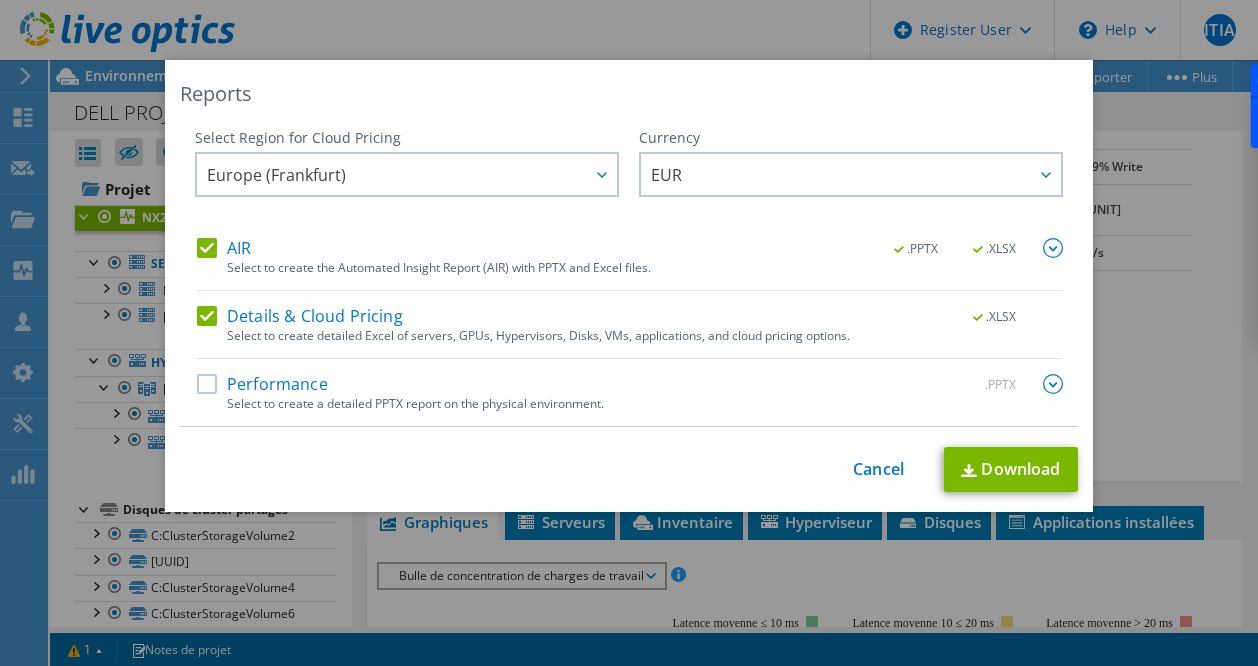 click on "Details & Cloud Pricing" at bounding box center [300, 316] 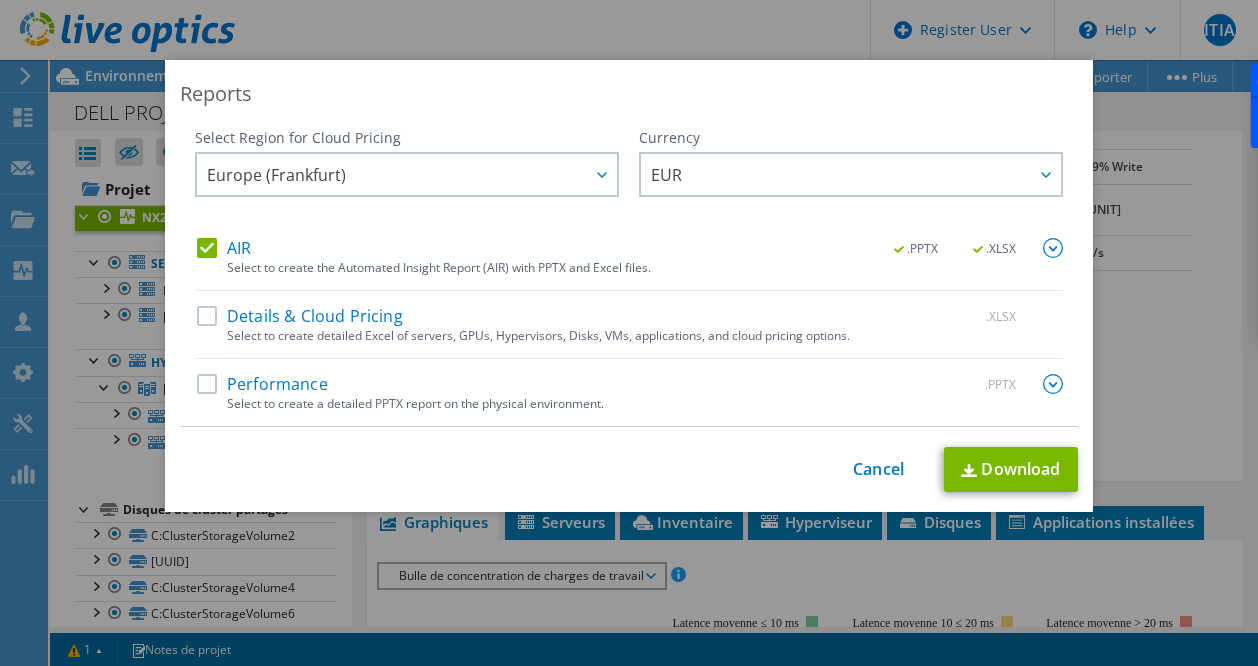 click on ".PPTX
.XLSX" at bounding box center [966, 249] 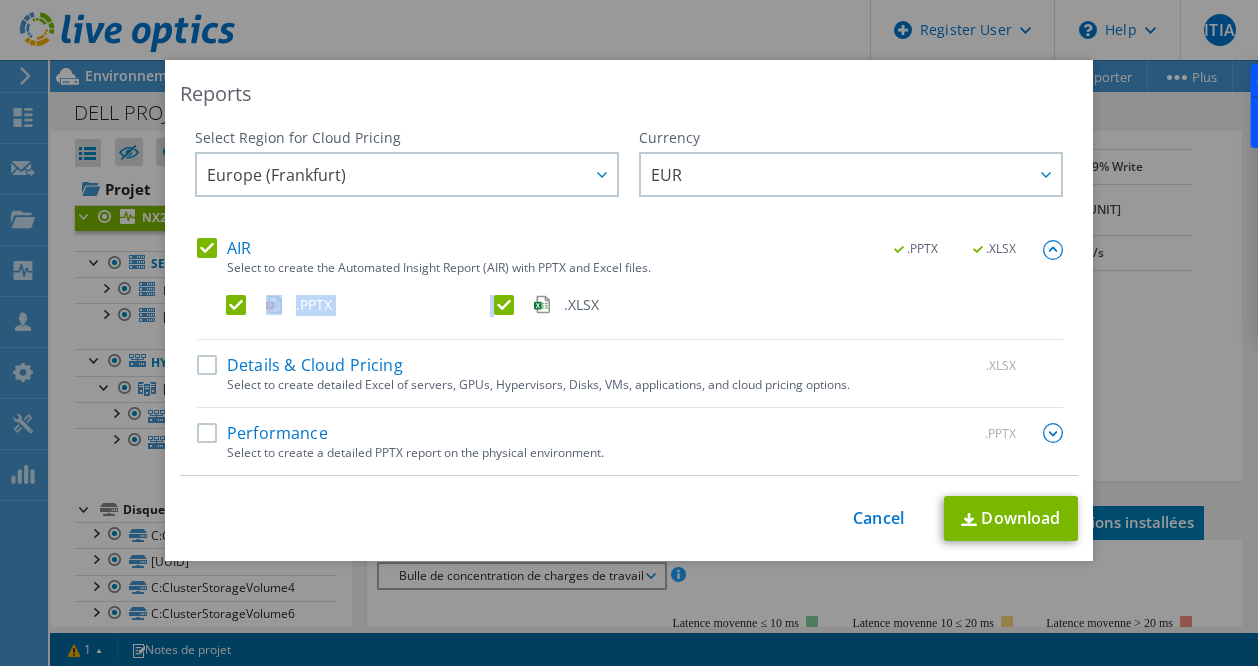 click on ".PPTX
.XLSX" at bounding box center [644, 309] 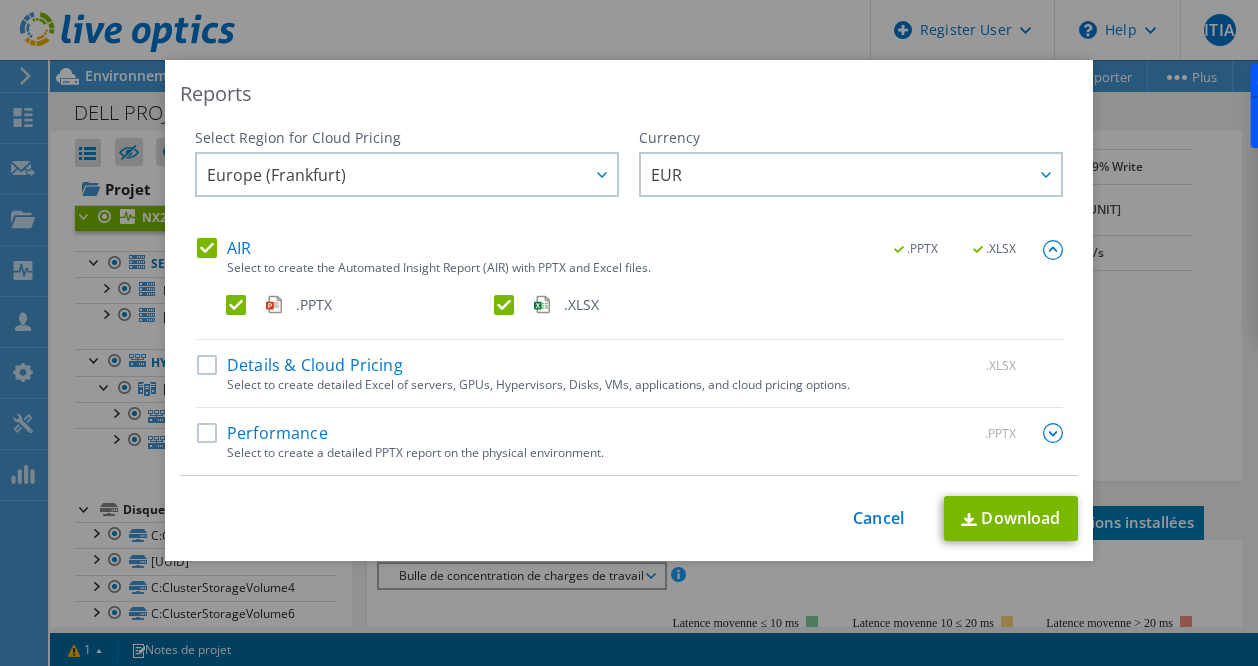click on ".XLSX" at bounding box center [626, 305] 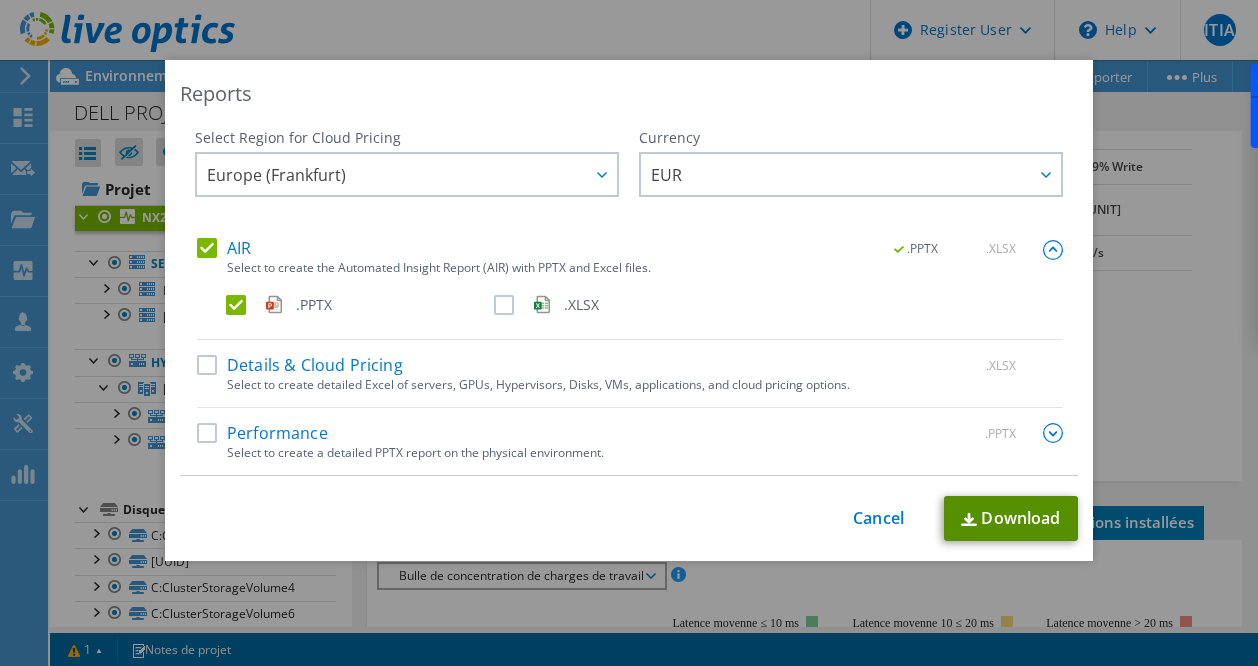 click on "Download" at bounding box center (1011, 518) 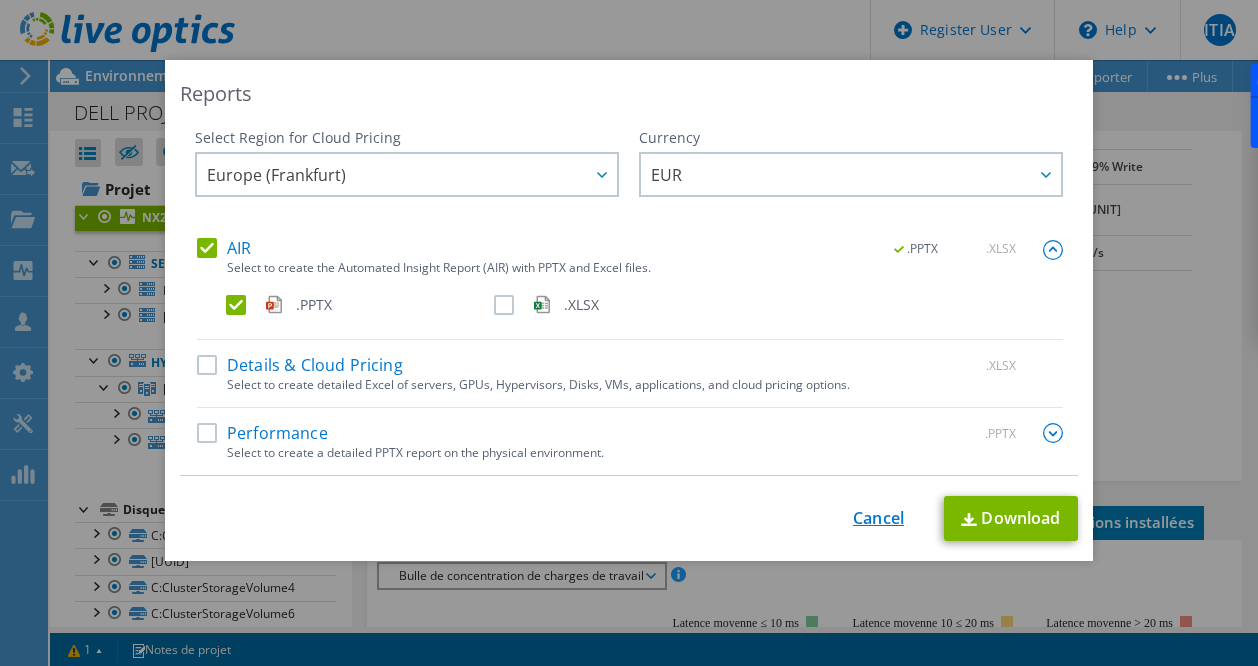 click on "Cancel" at bounding box center [878, 518] 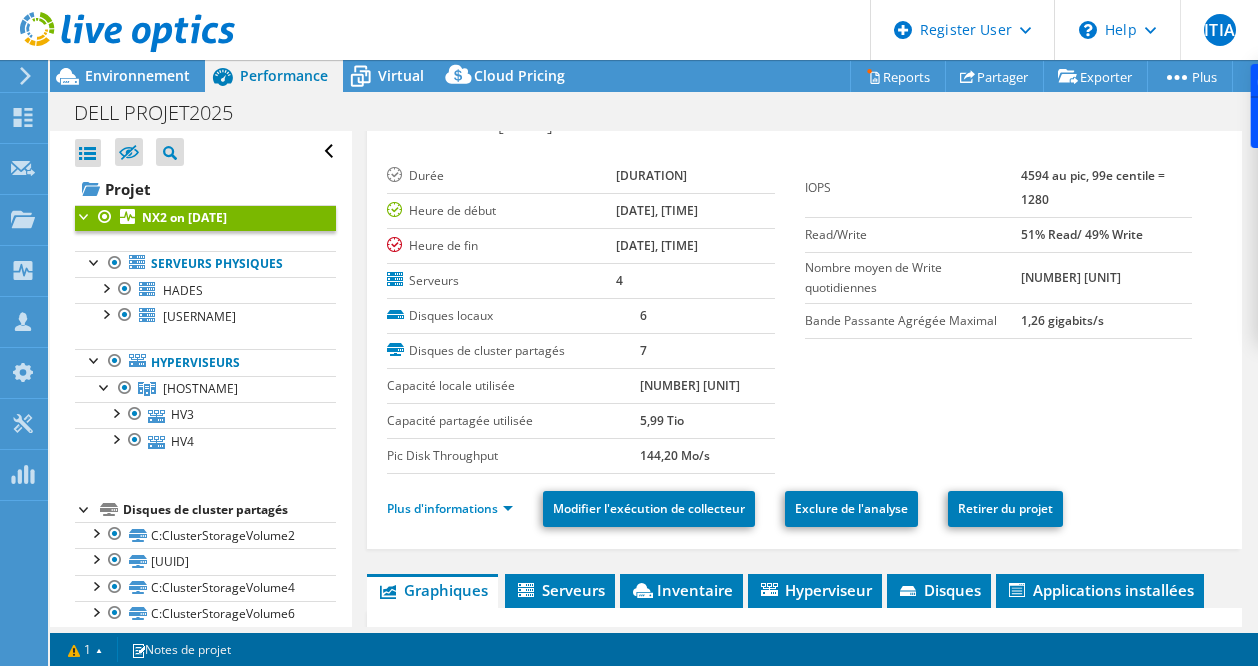scroll, scrollTop: 0, scrollLeft: 0, axis: both 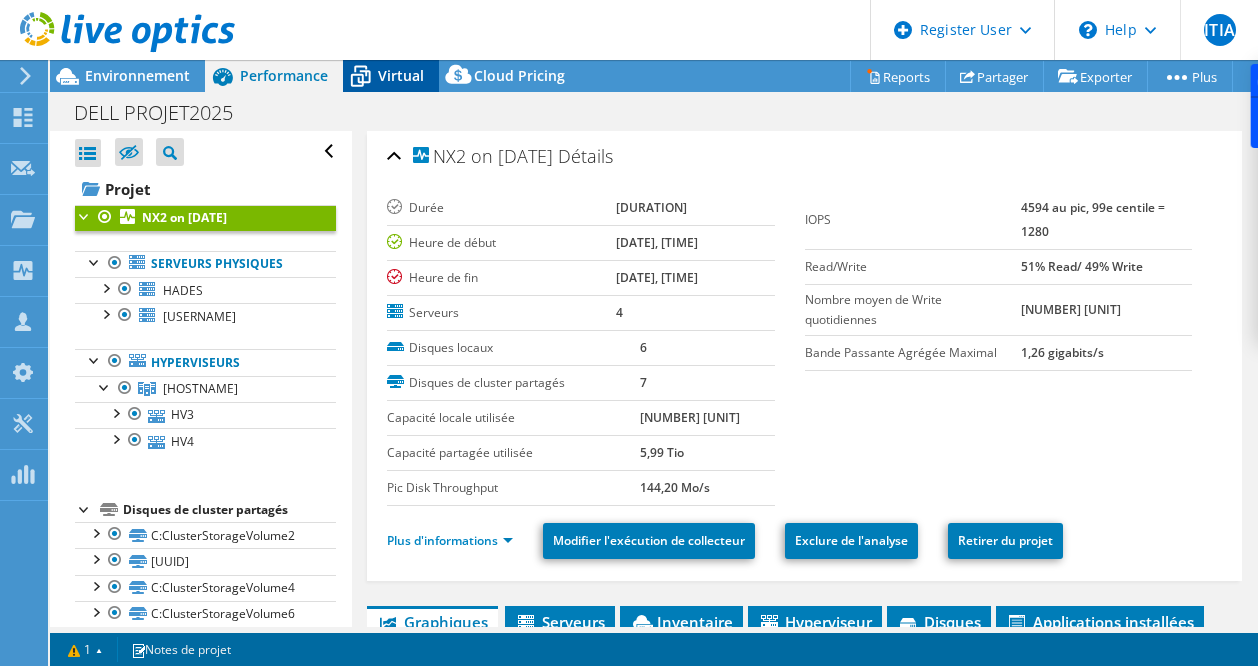 click on "Virtual" at bounding box center [391, 76] 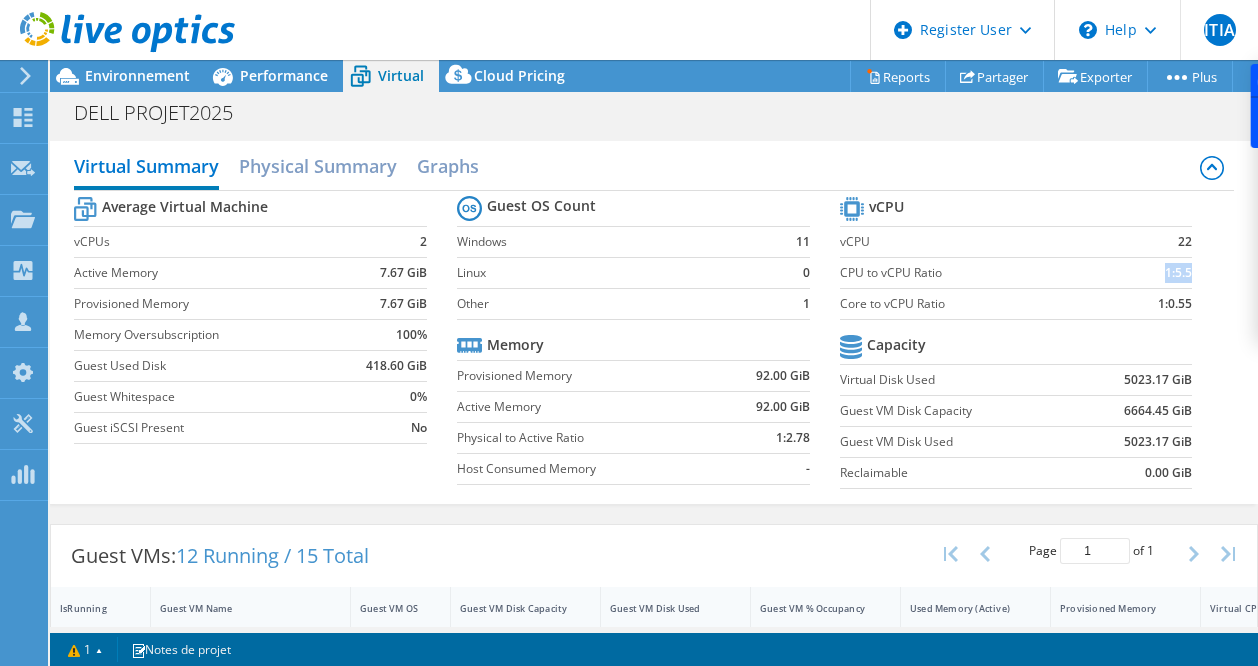 drag, startPoint x: 1177, startPoint y: 277, endPoint x: 1082, endPoint y: 270, distance: 95.257545 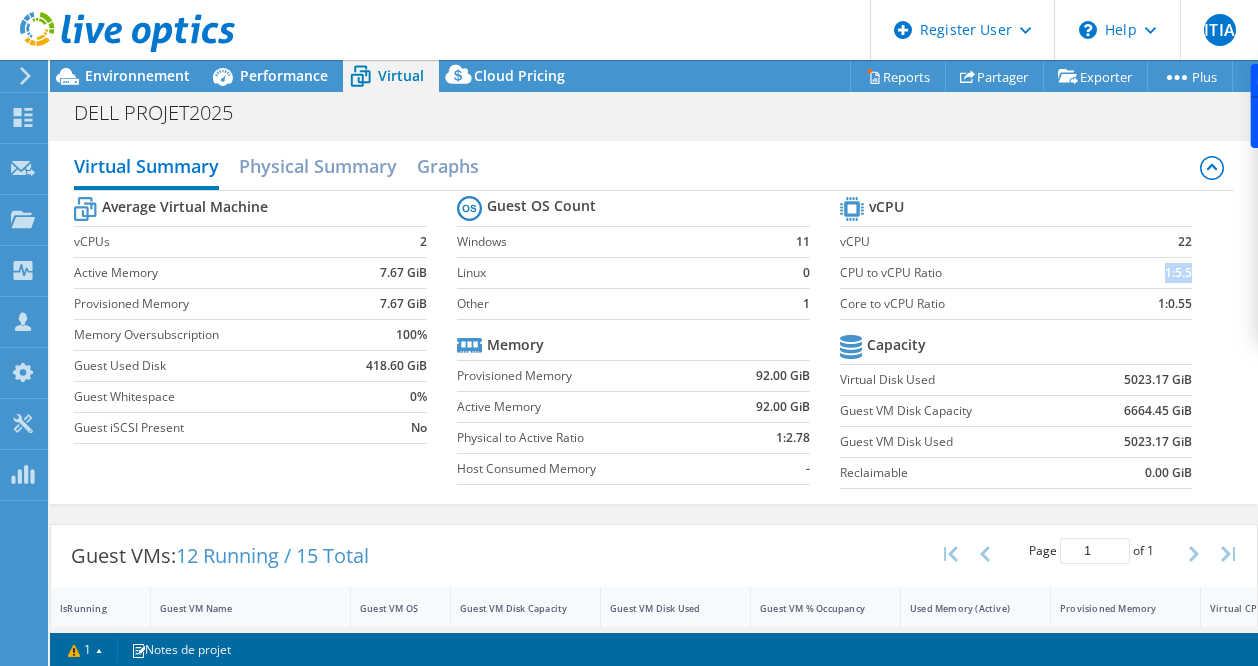 copy on "1:5.5" 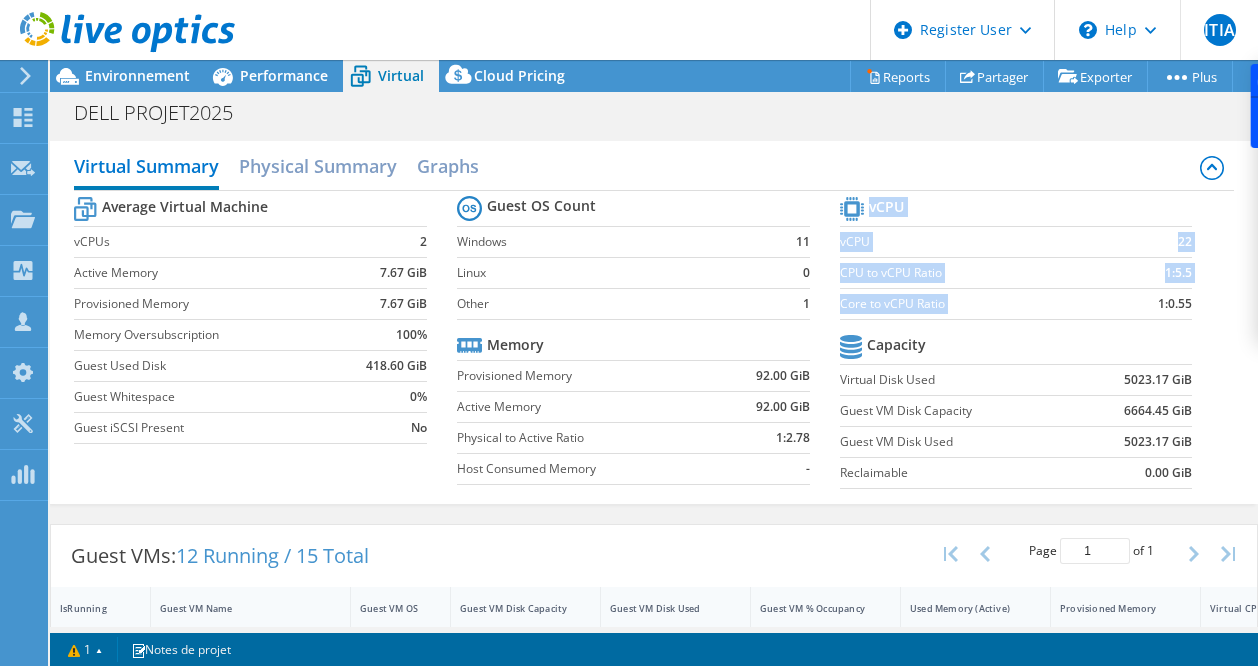 drag, startPoint x: 1203, startPoint y: 307, endPoint x: 1111, endPoint y: 302, distance: 92.13577 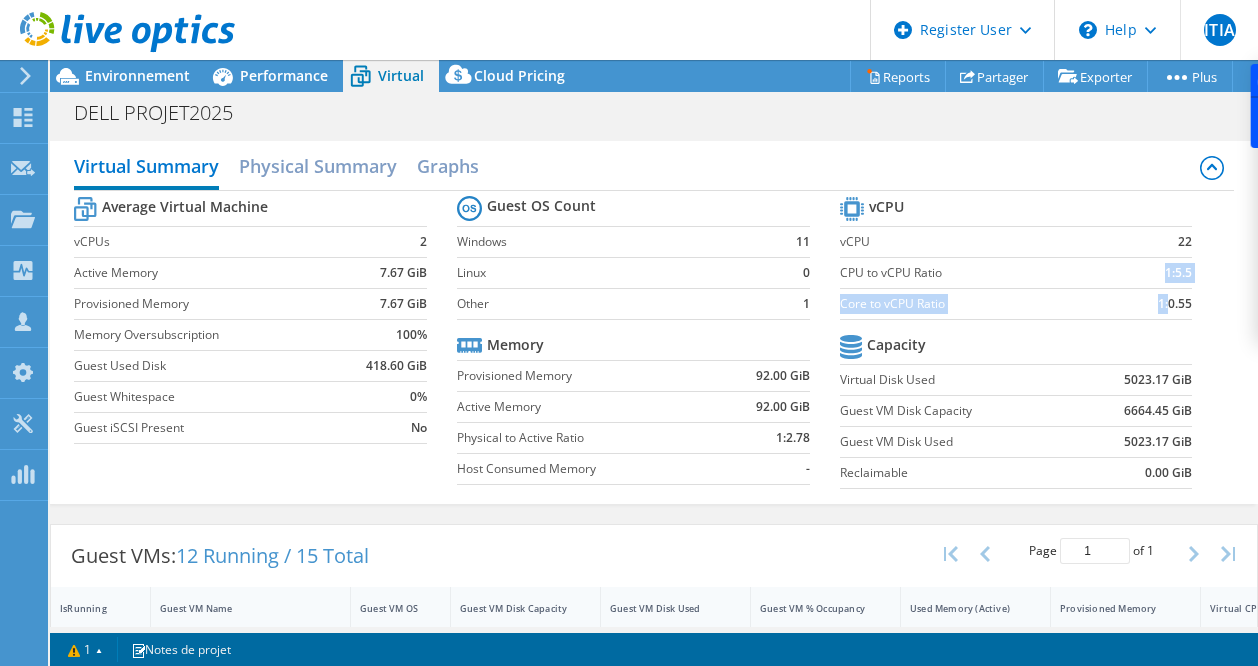 drag, startPoint x: 1148, startPoint y: 273, endPoint x: 1153, endPoint y: 306, distance: 33.37664 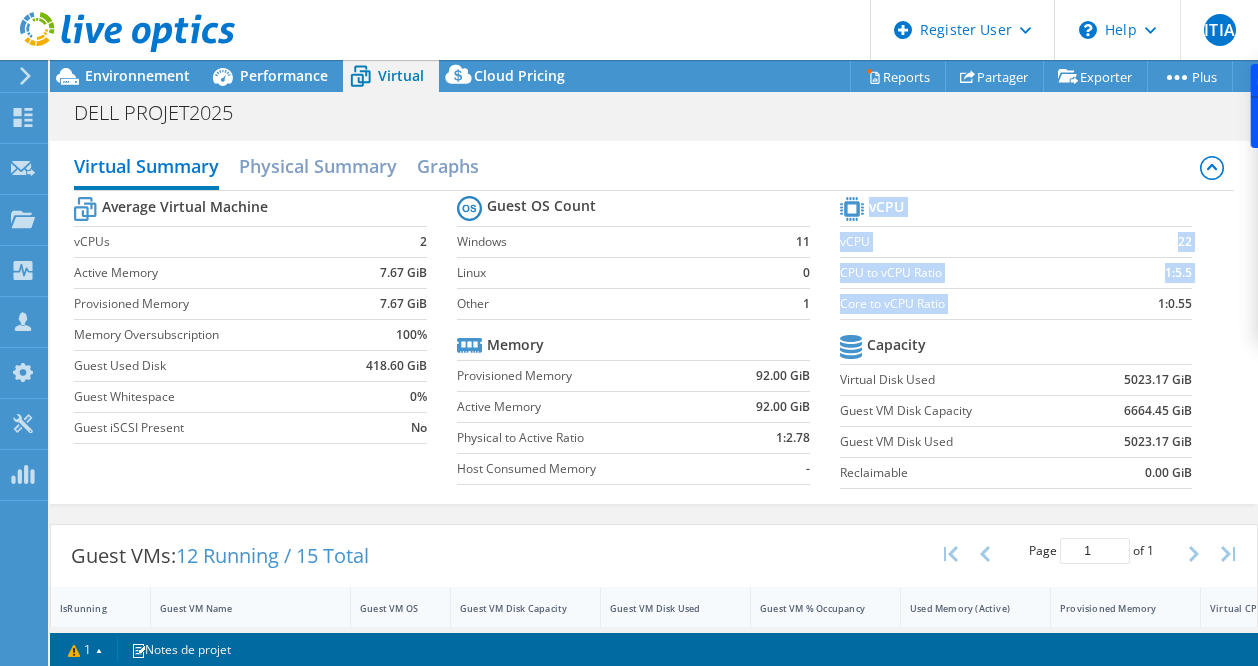 drag, startPoint x: 1151, startPoint y: 308, endPoint x: 1181, endPoint y: 308, distance: 30 